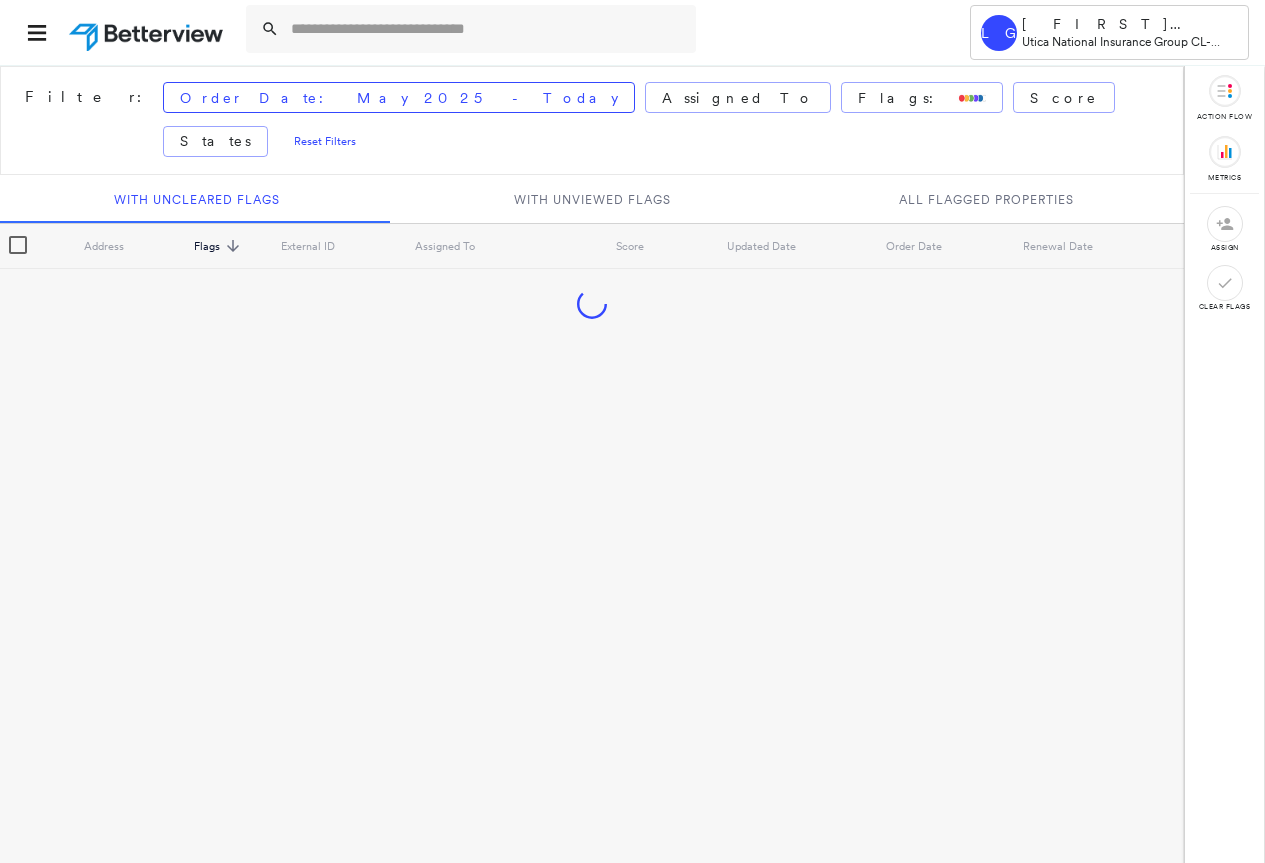 scroll, scrollTop: 0, scrollLeft: 0, axis: both 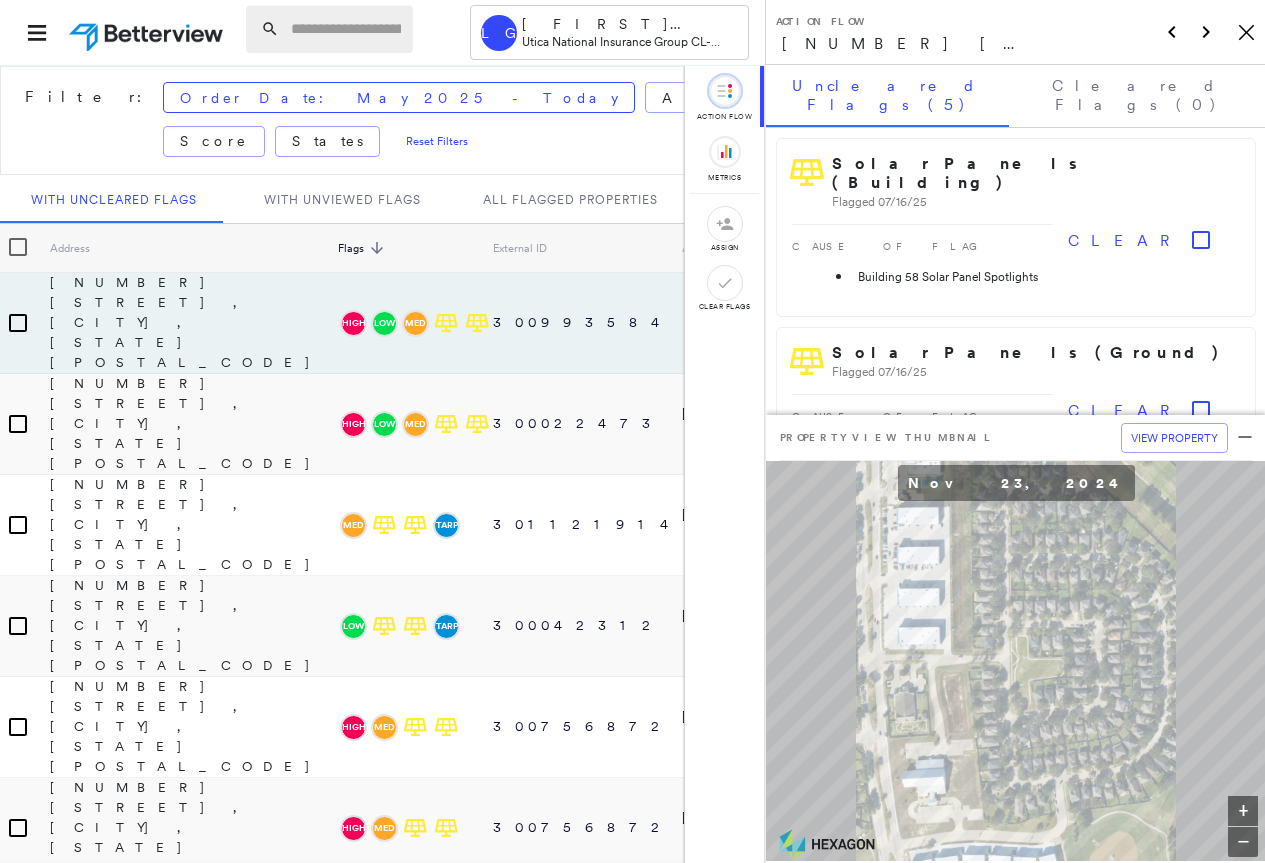 click at bounding box center (346, 29) 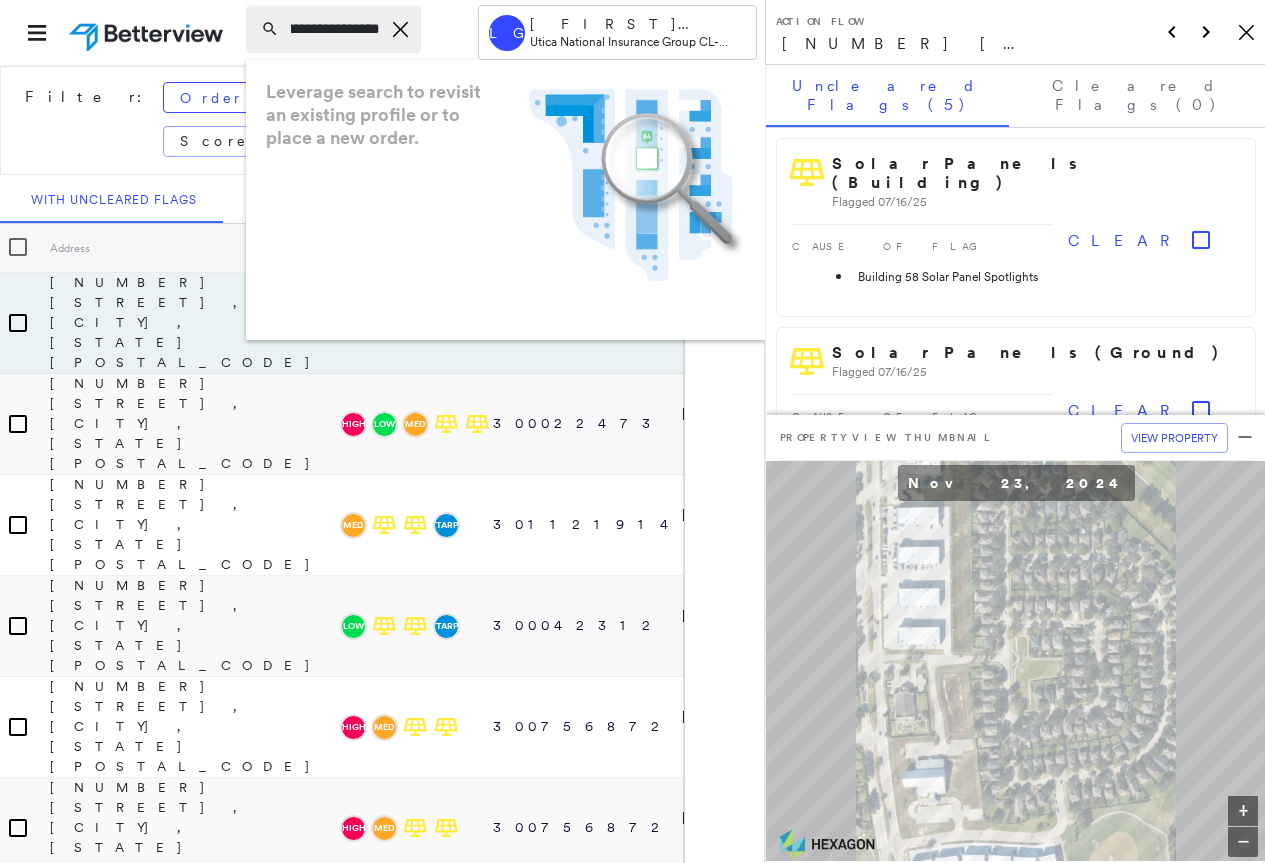 scroll, scrollTop: 0, scrollLeft: 153, axis: horizontal 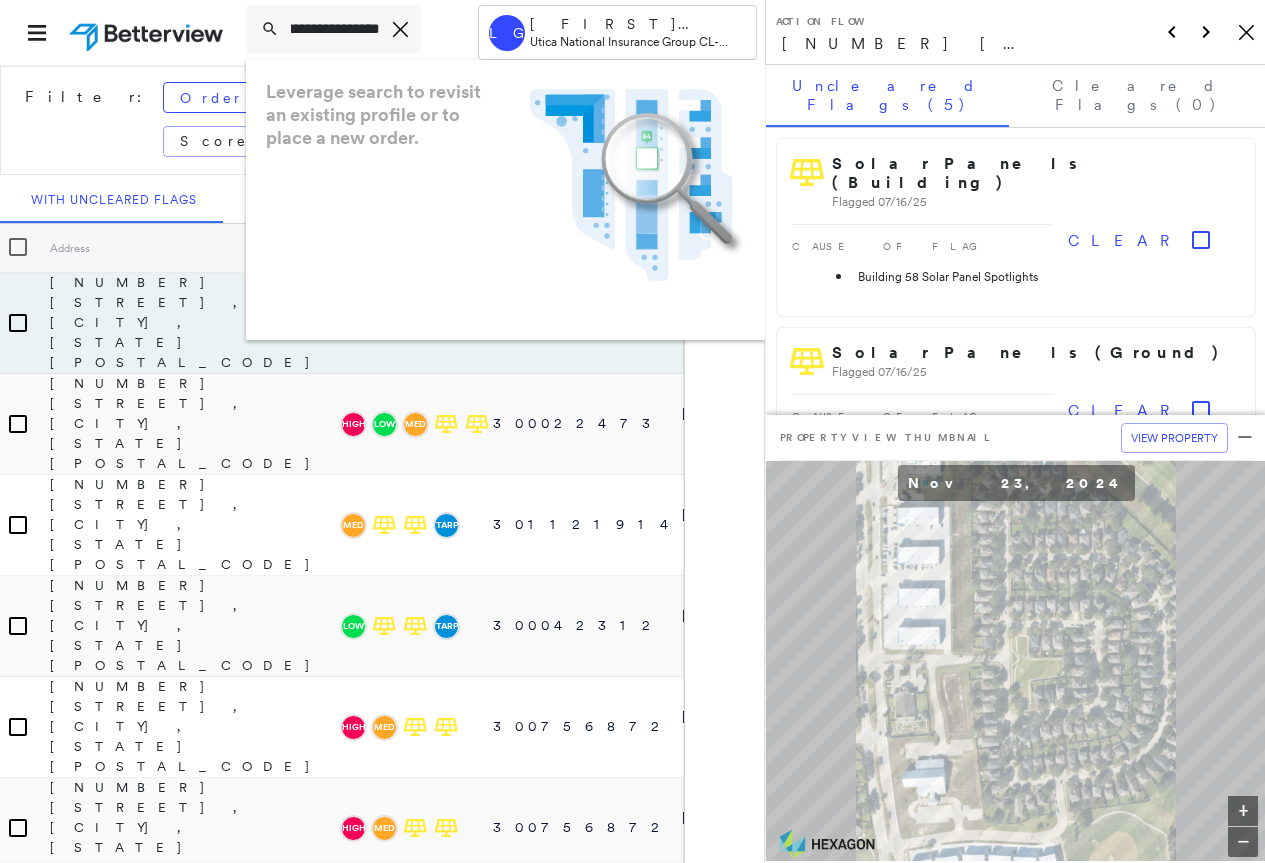 type on "**********" 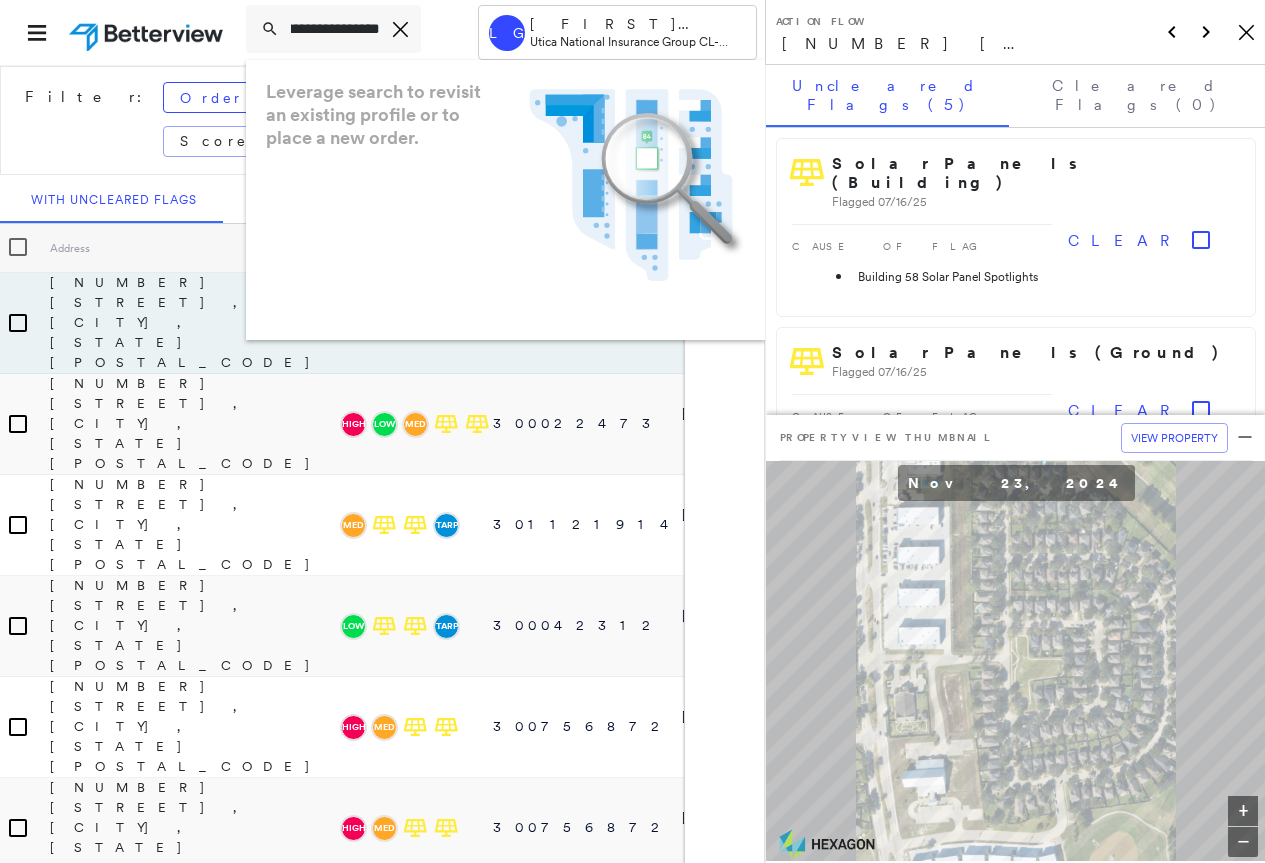scroll, scrollTop: 0, scrollLeft: 0, axis: both 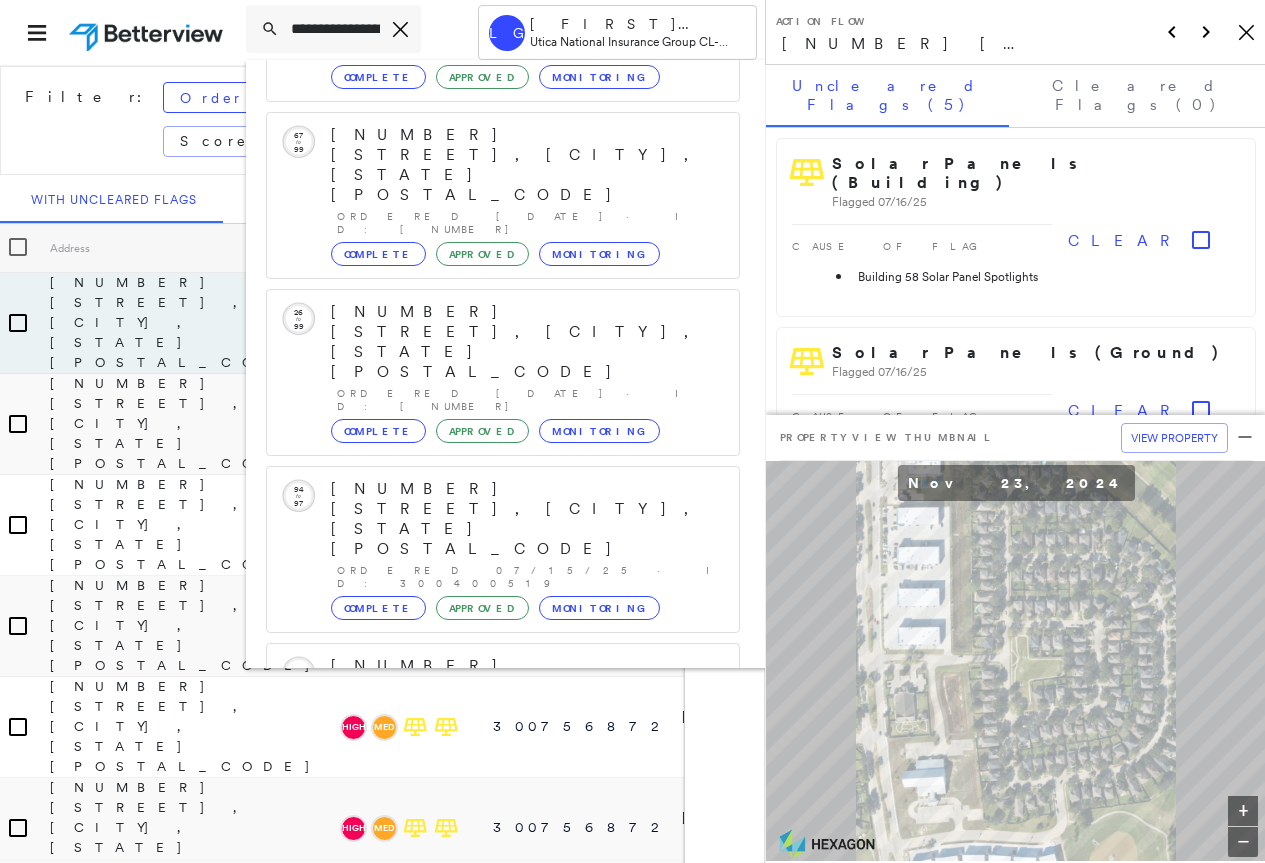 click on "[NUMBER] [STREET], [CITY], [STATE] [POSTAL_CODE]" at bounding box center (491, 998) 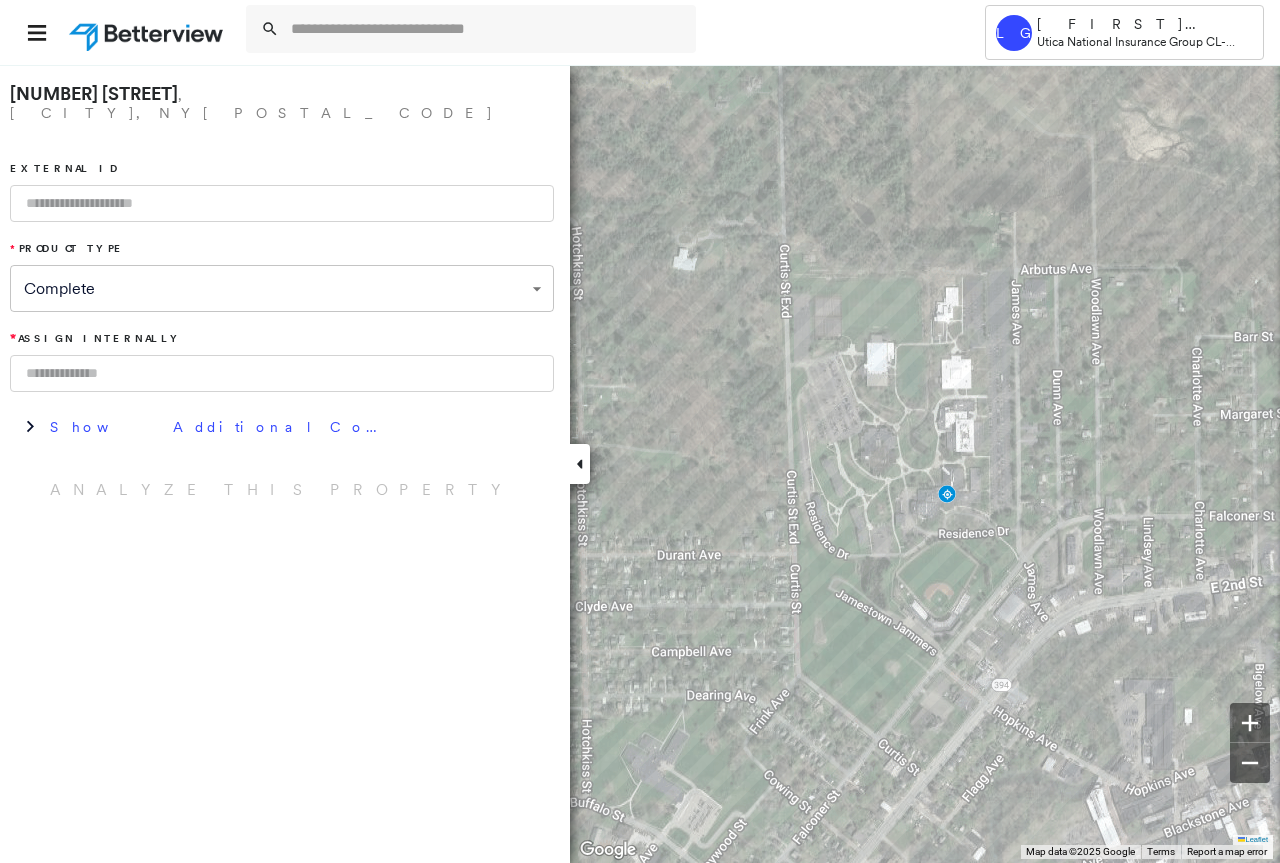 click at bounding box center [282, 203] 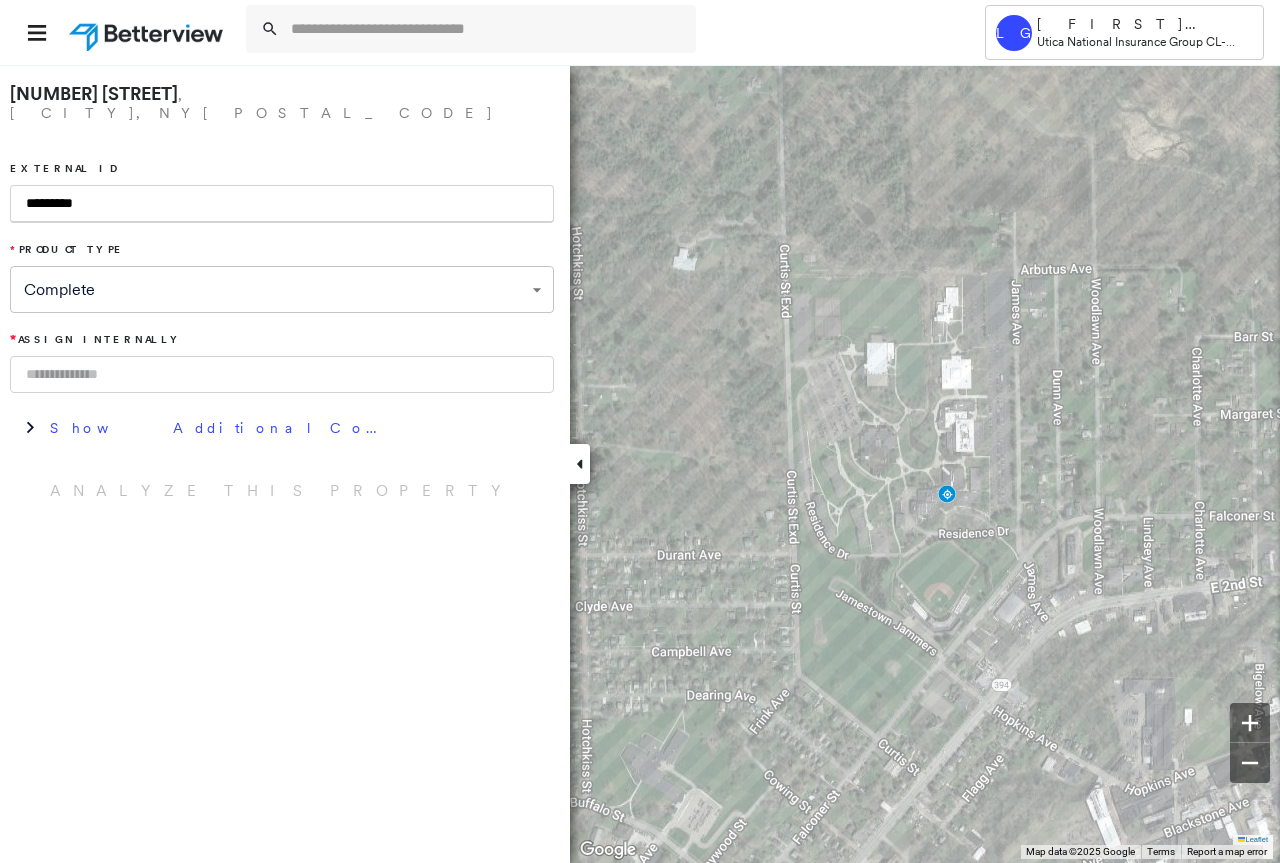 type on "*********" 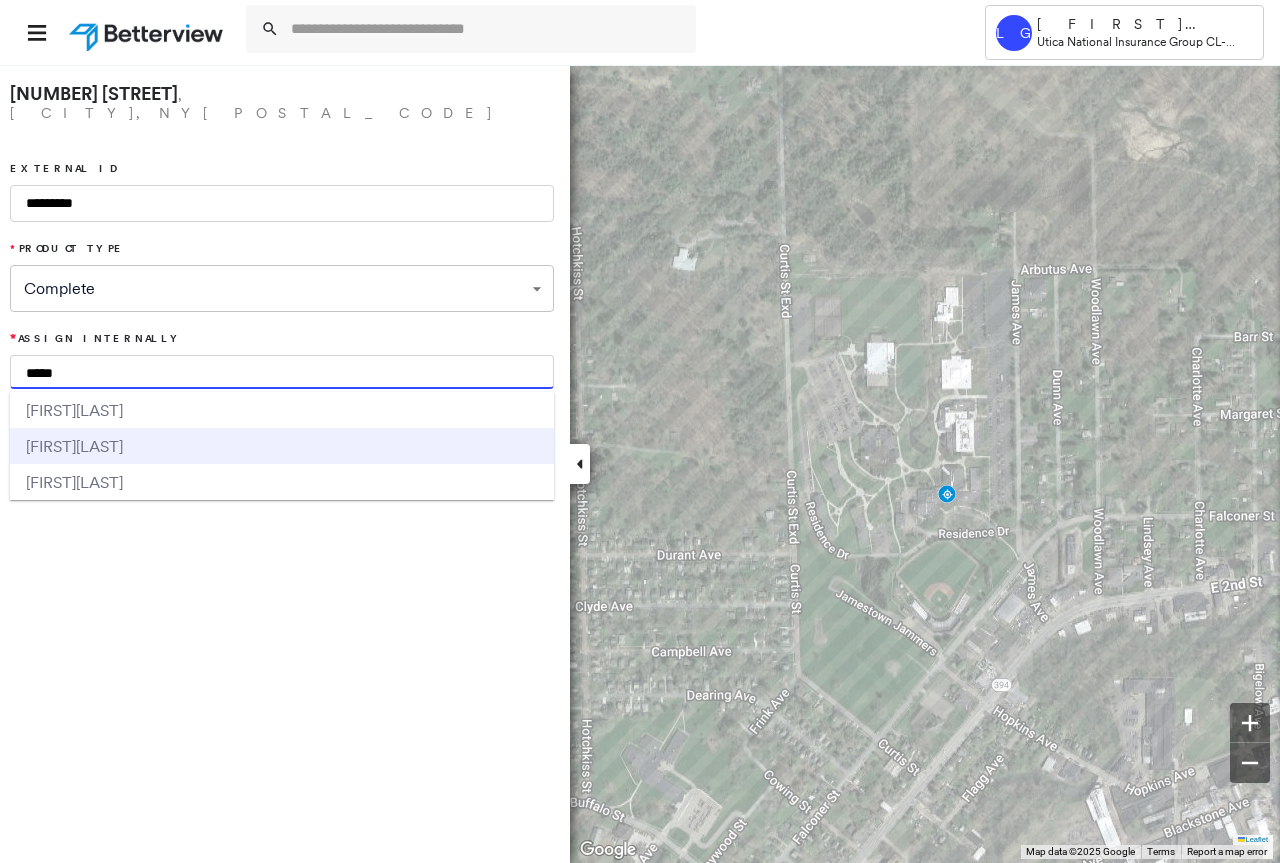 type on "*****" 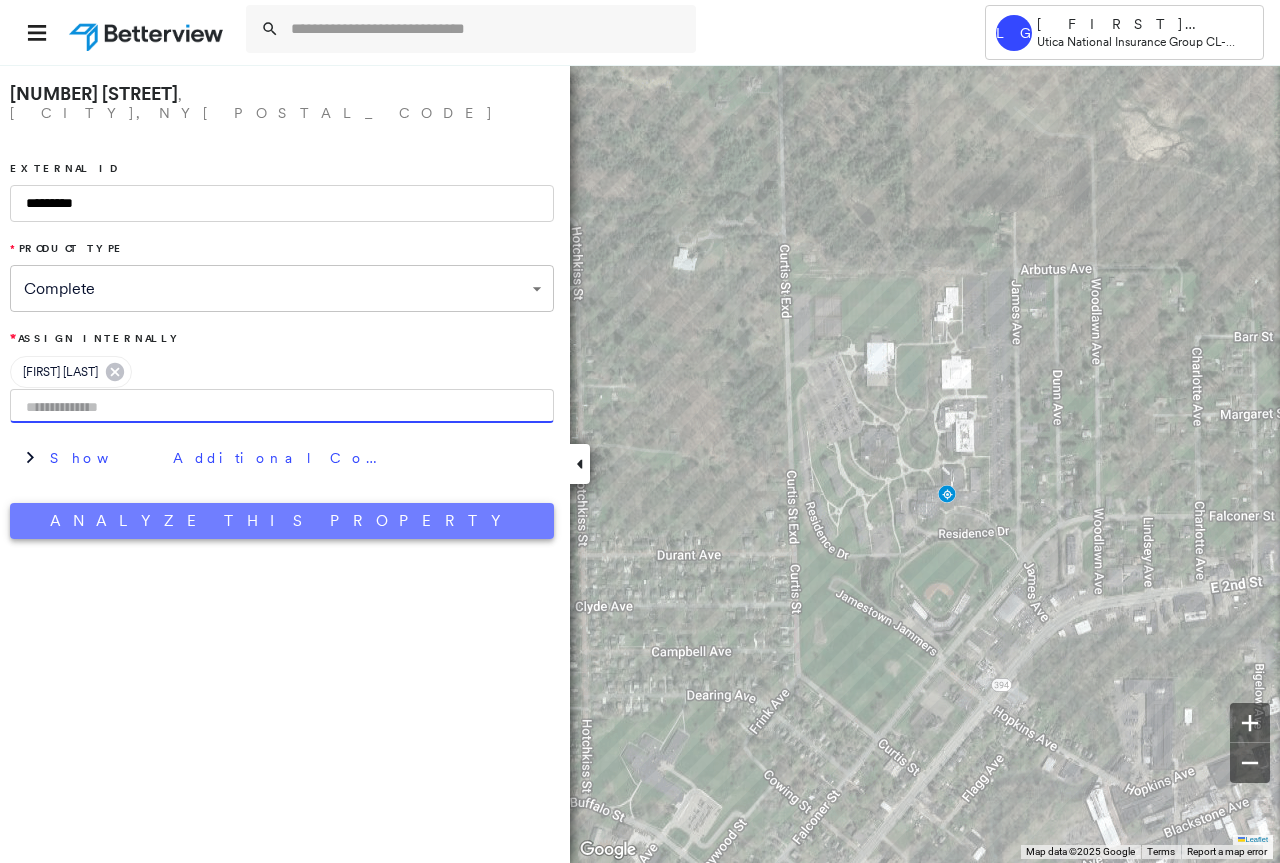 click on "Analyze This Property" at bounding box center [282, 521] 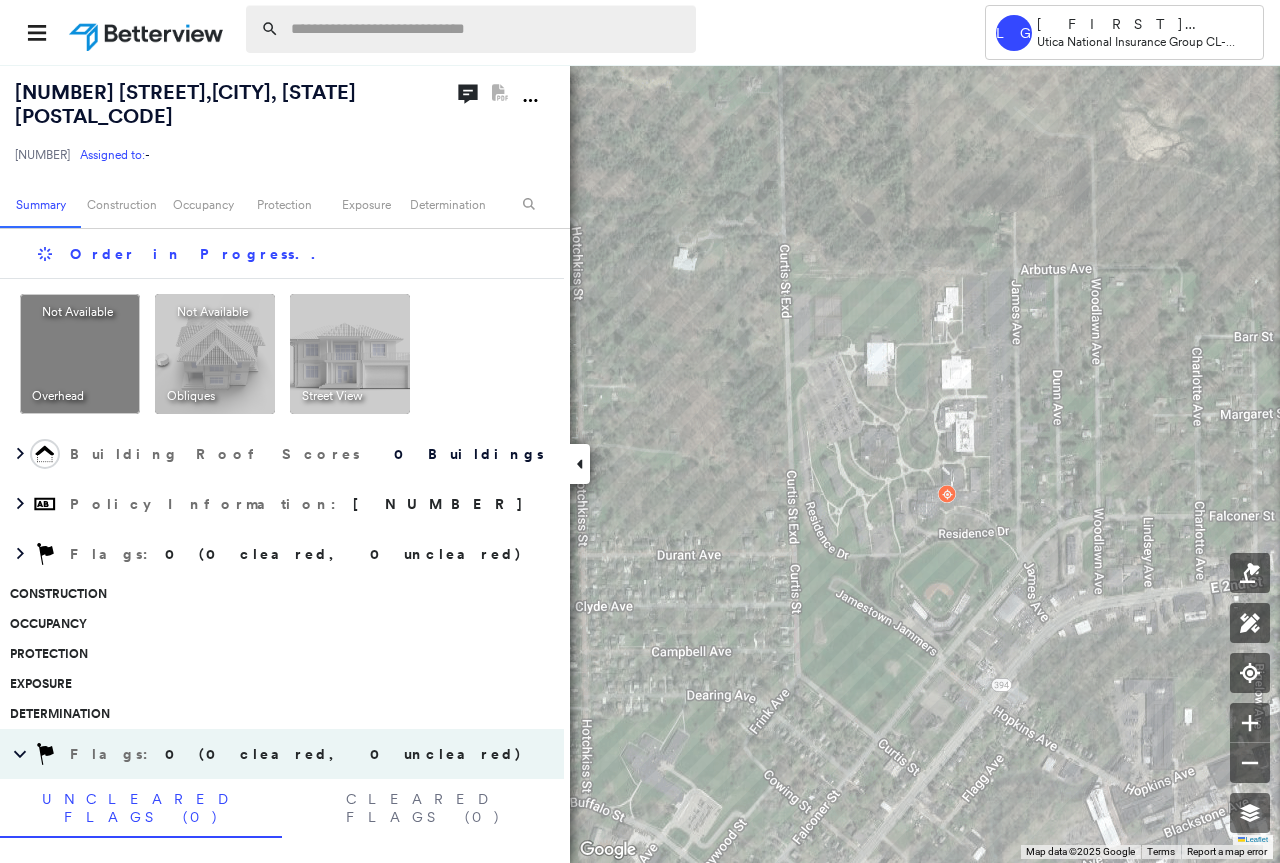 click at bounding box center (487, 29) 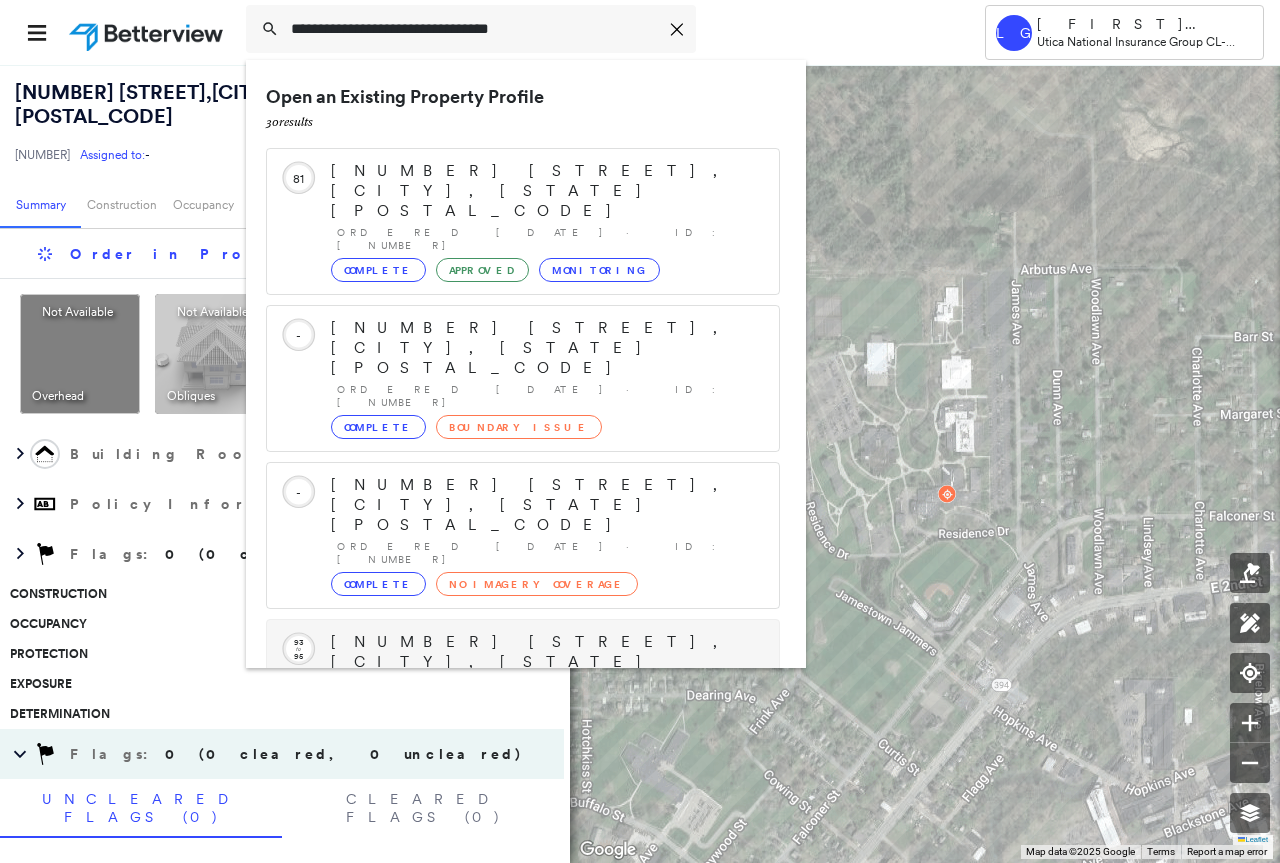 scroll, scrollTop: 393, scrollLeft: 0, axis: vertical 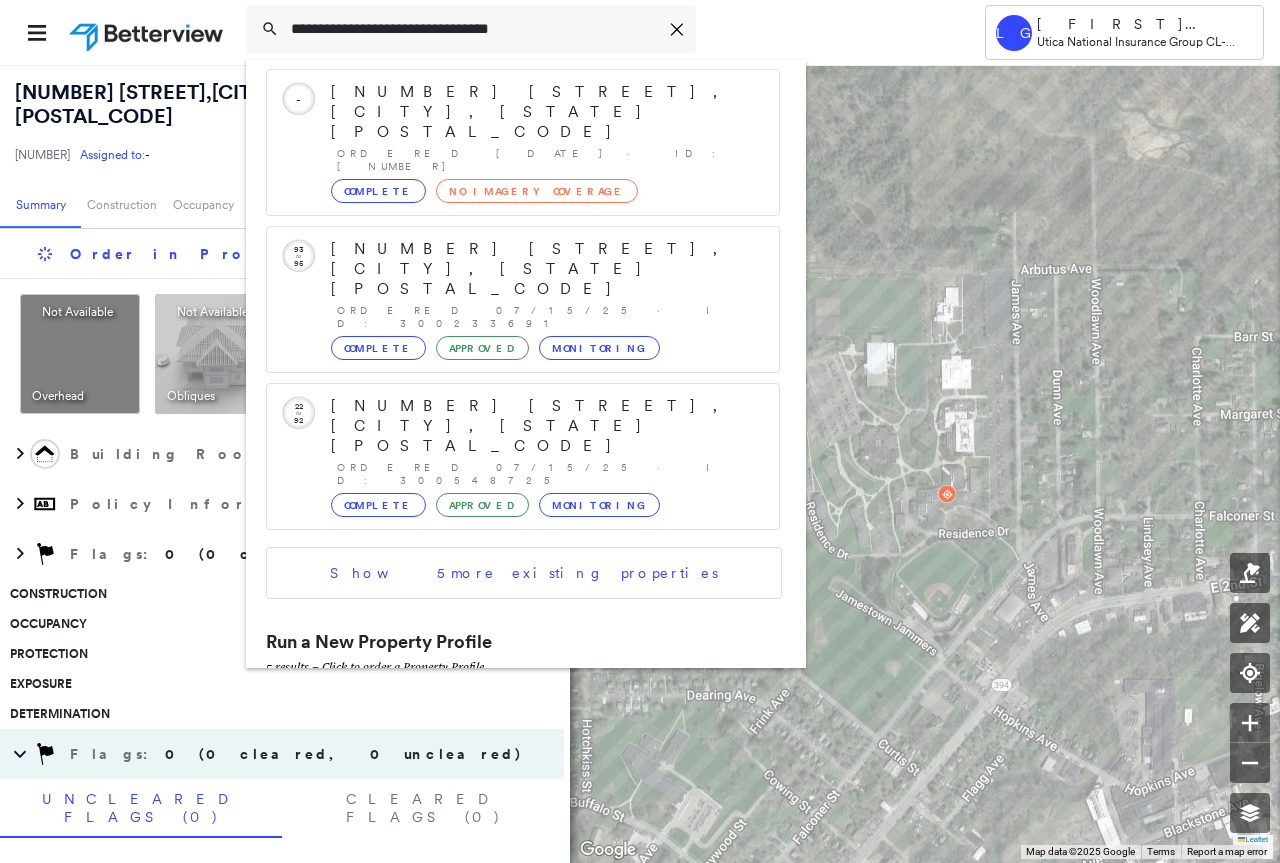 type on "**********" 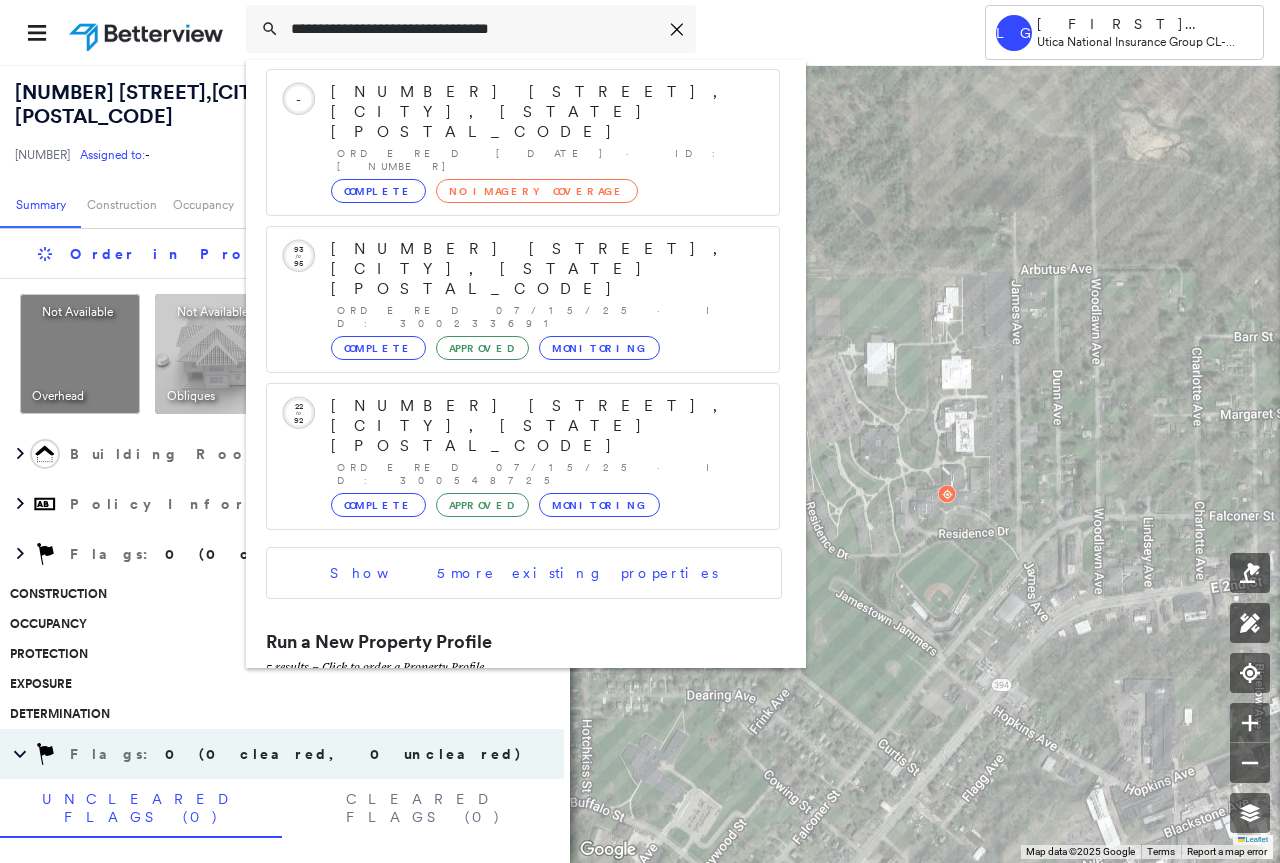 click on "[NUMBER] [STREET], [CITY], [STATE], [COUNTRY]" at bounding box center (501, 718) 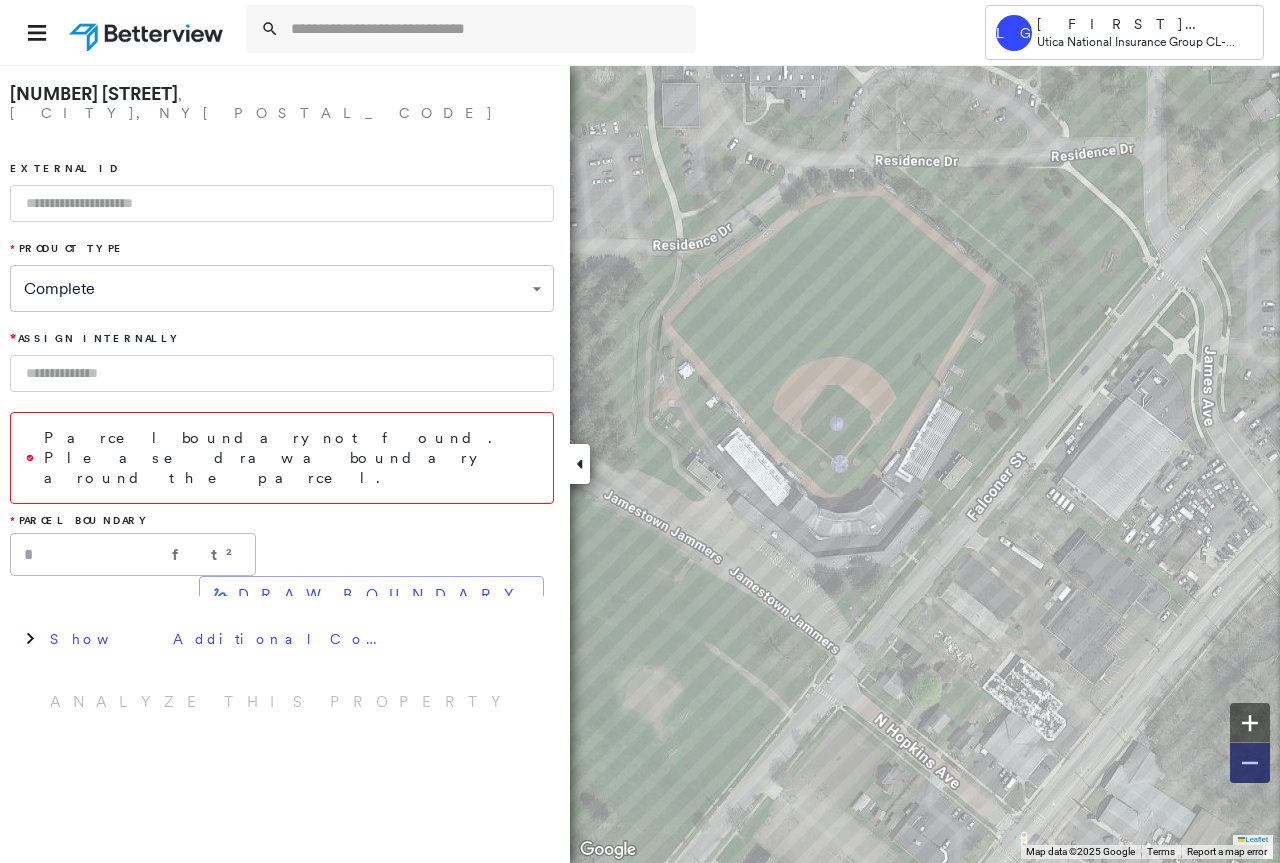 click at bounding box center (1250, 763) 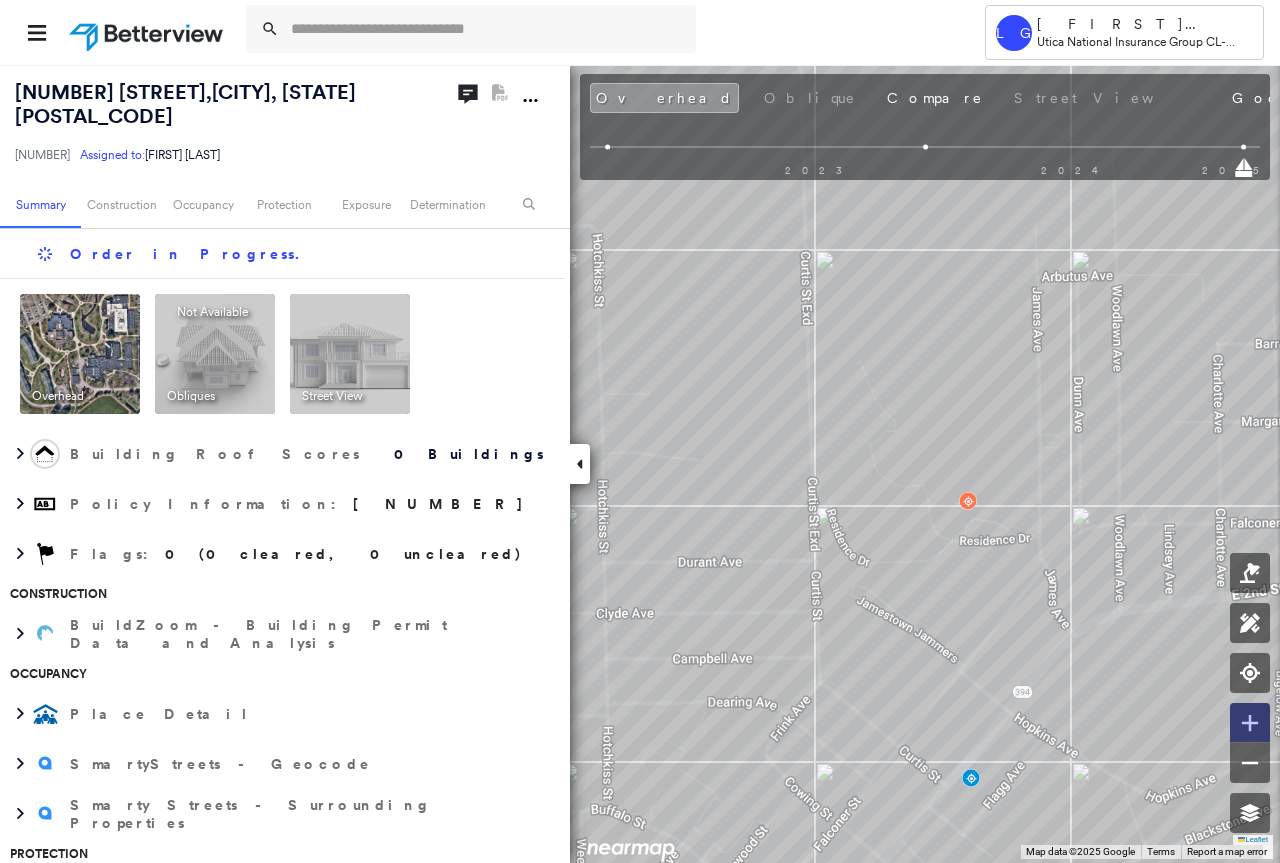 click 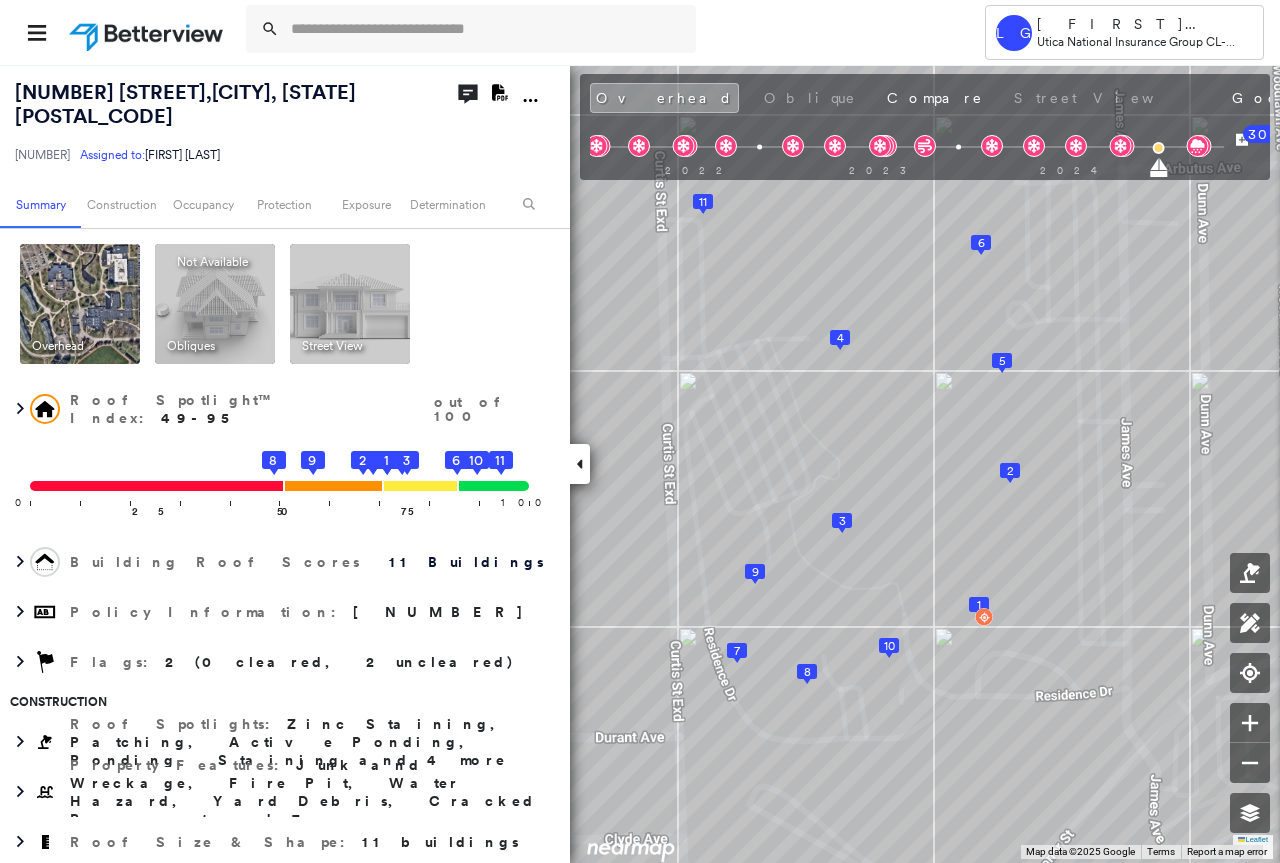 click 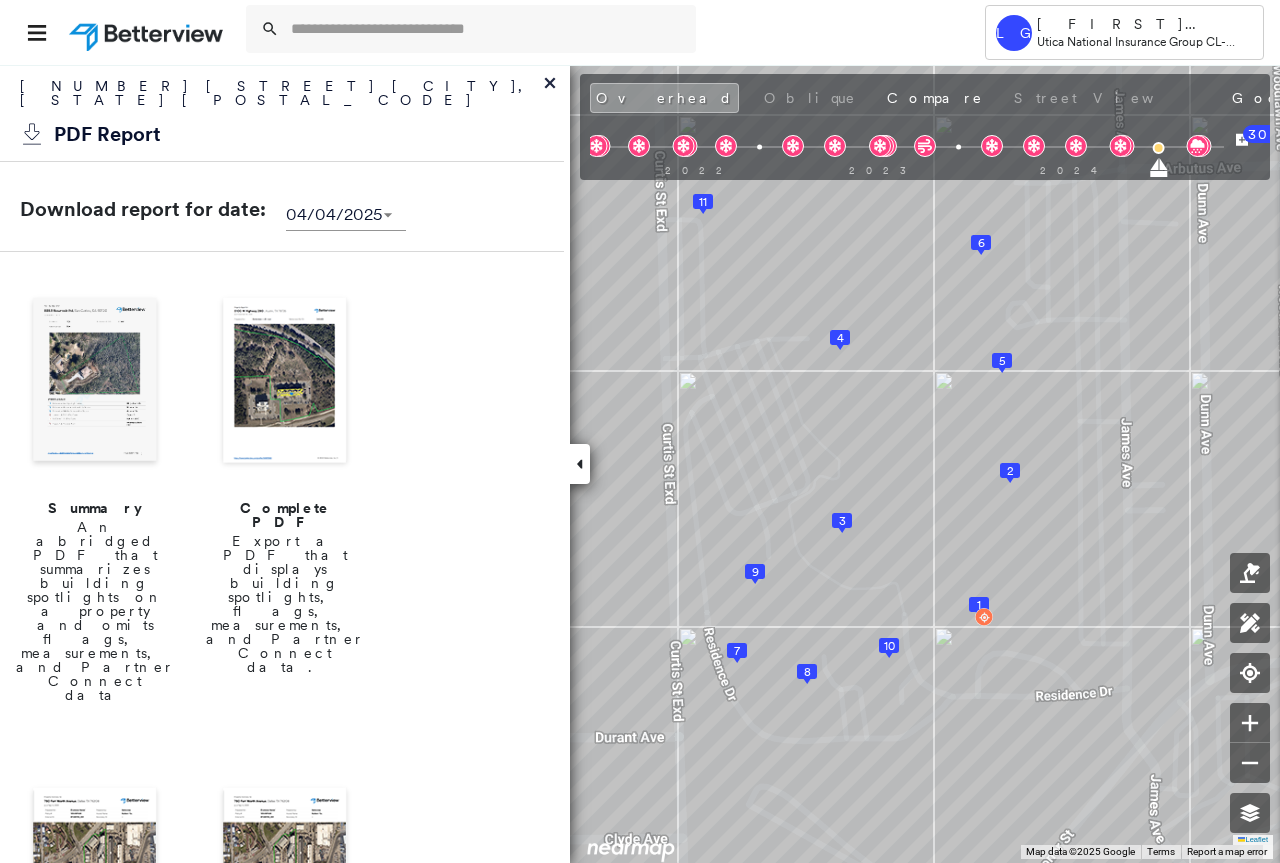 click at bounding box center (285, 382) 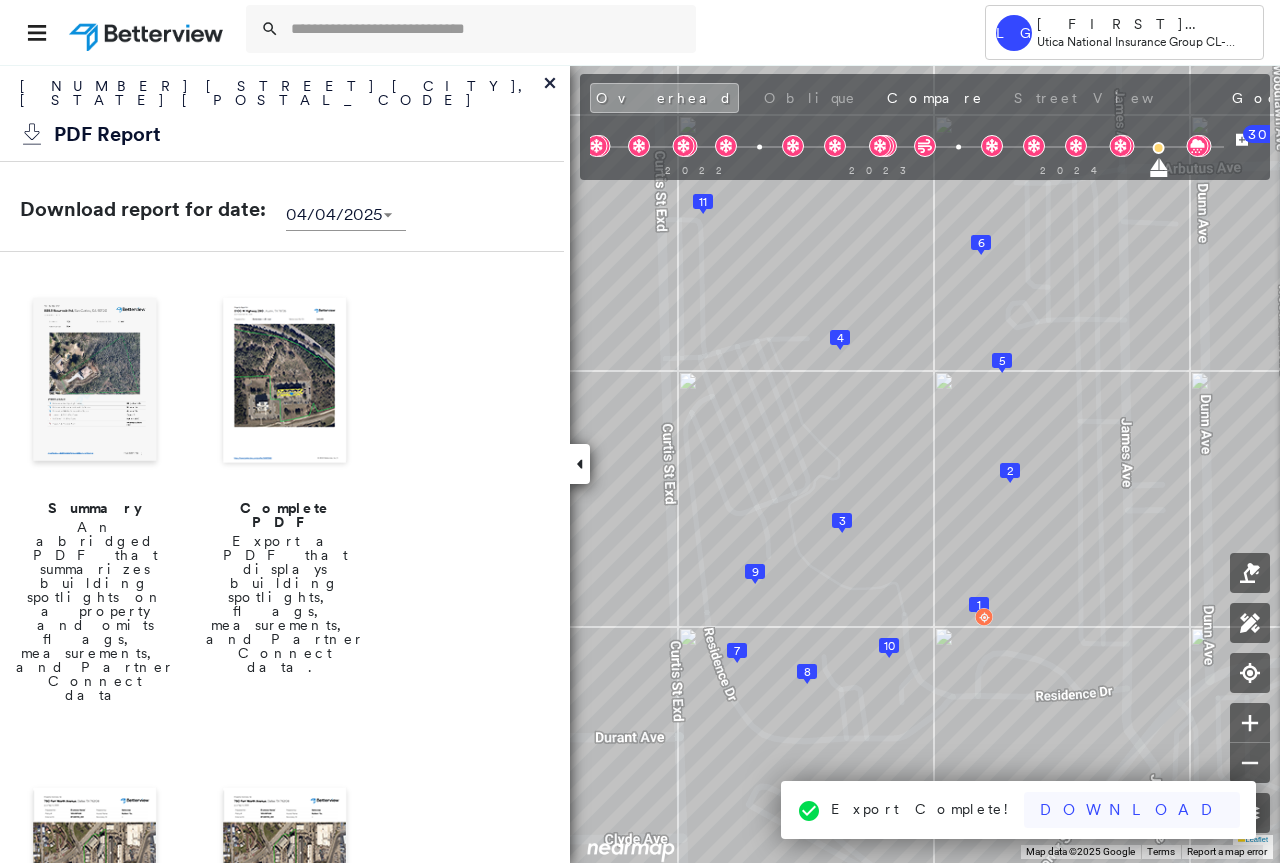 click on "Download" at bounding box center [1132, 810] 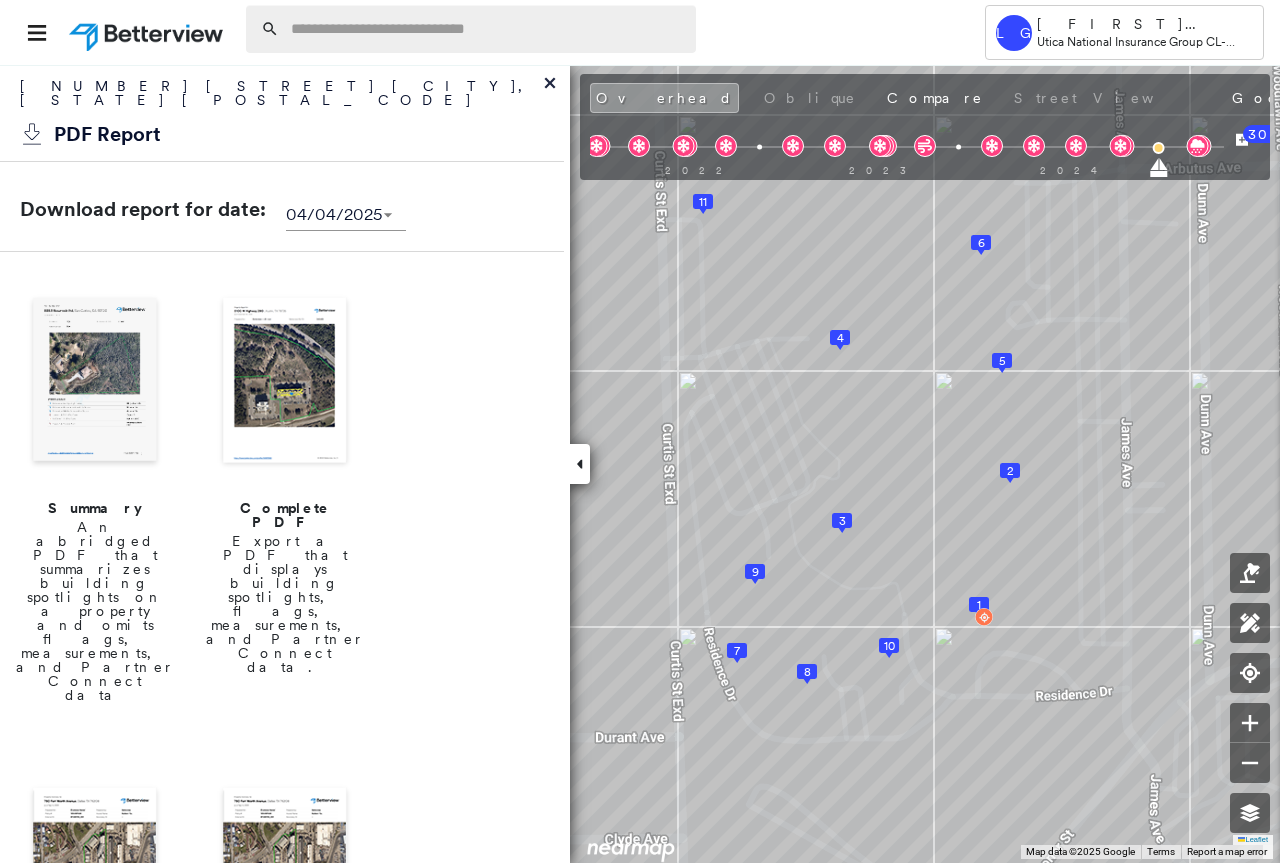 click at bounding box center (487, 29) 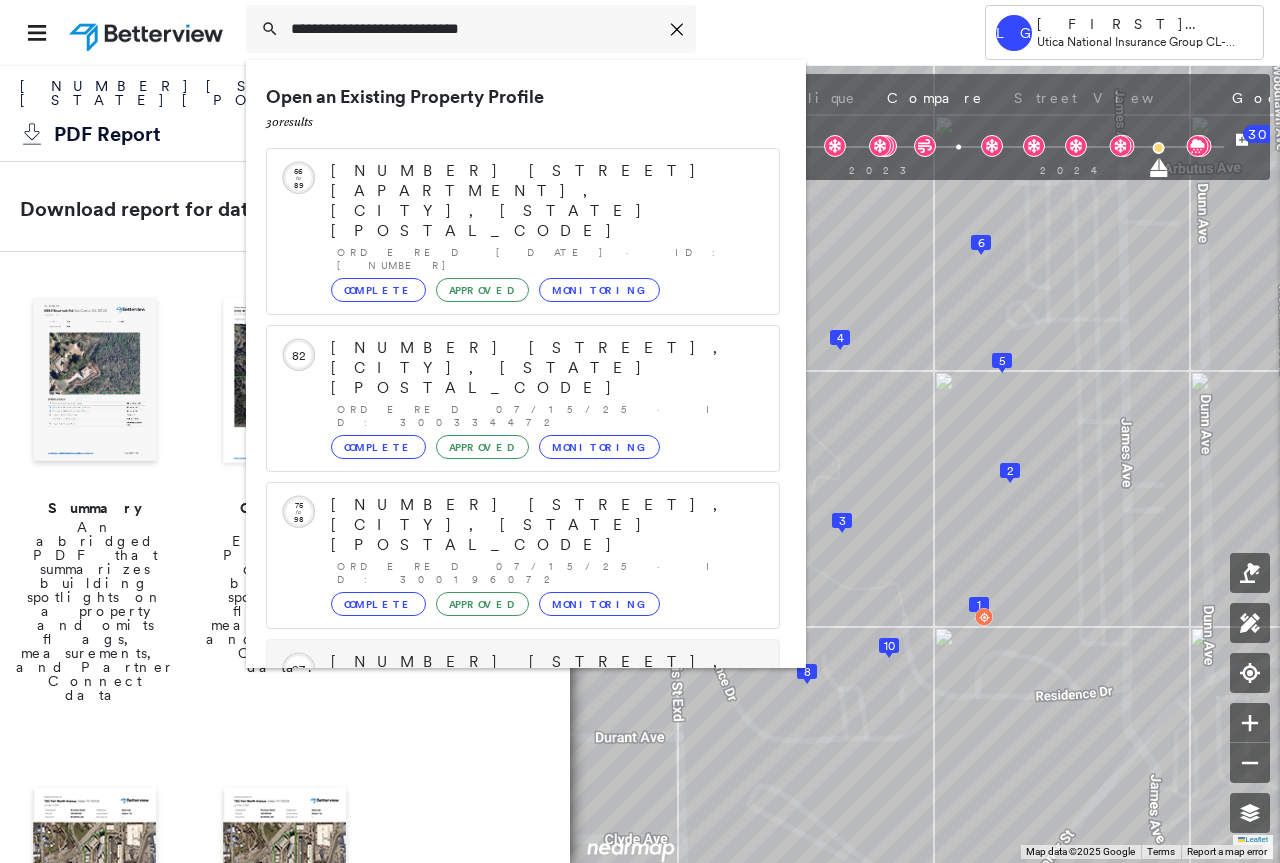 scroll, scrollTop: 213, scrollLeft: 0, axis: vertical 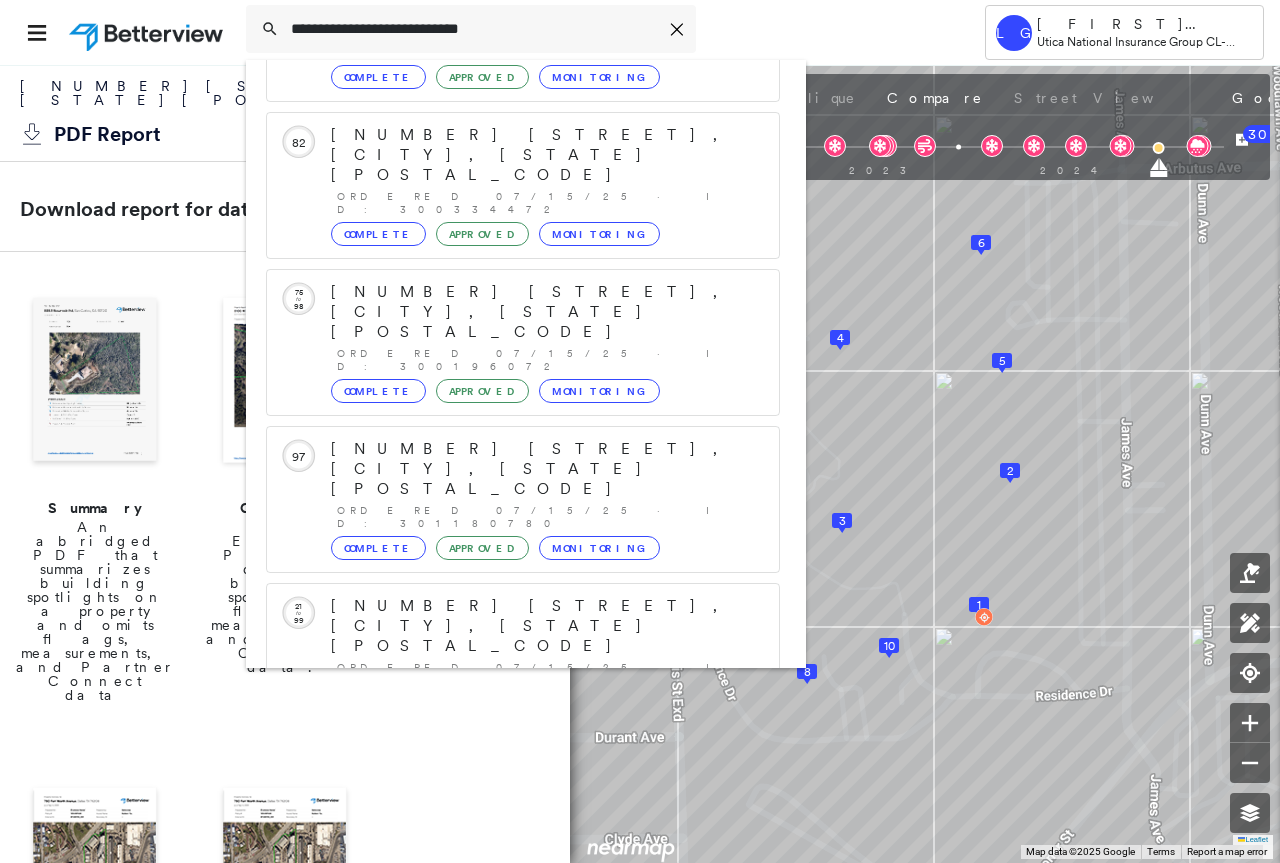 type on "**********" 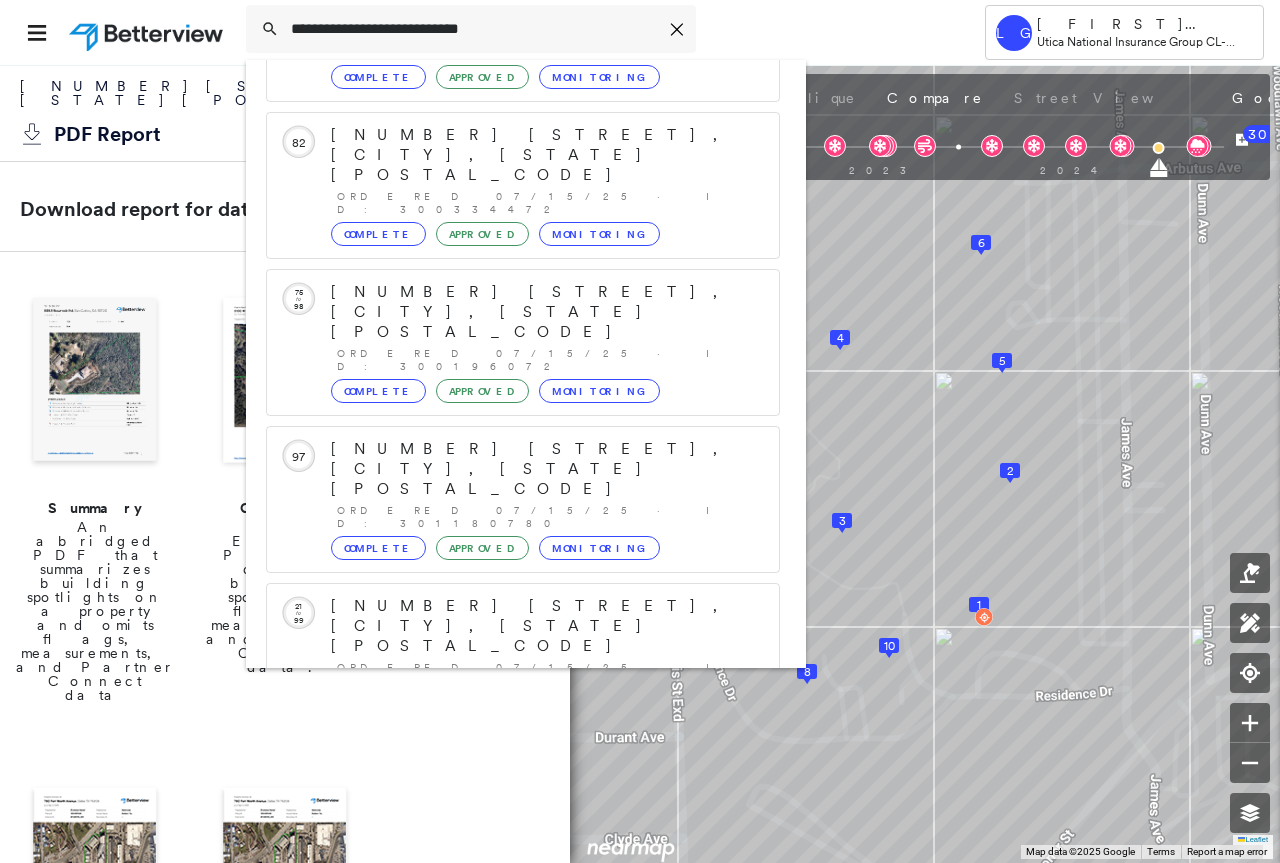 click on "[NUMBER] [STREET], [CITY], [STATE] [POSTAL_CODE] Group Created with Sketch." at bounding box center (523, 918) 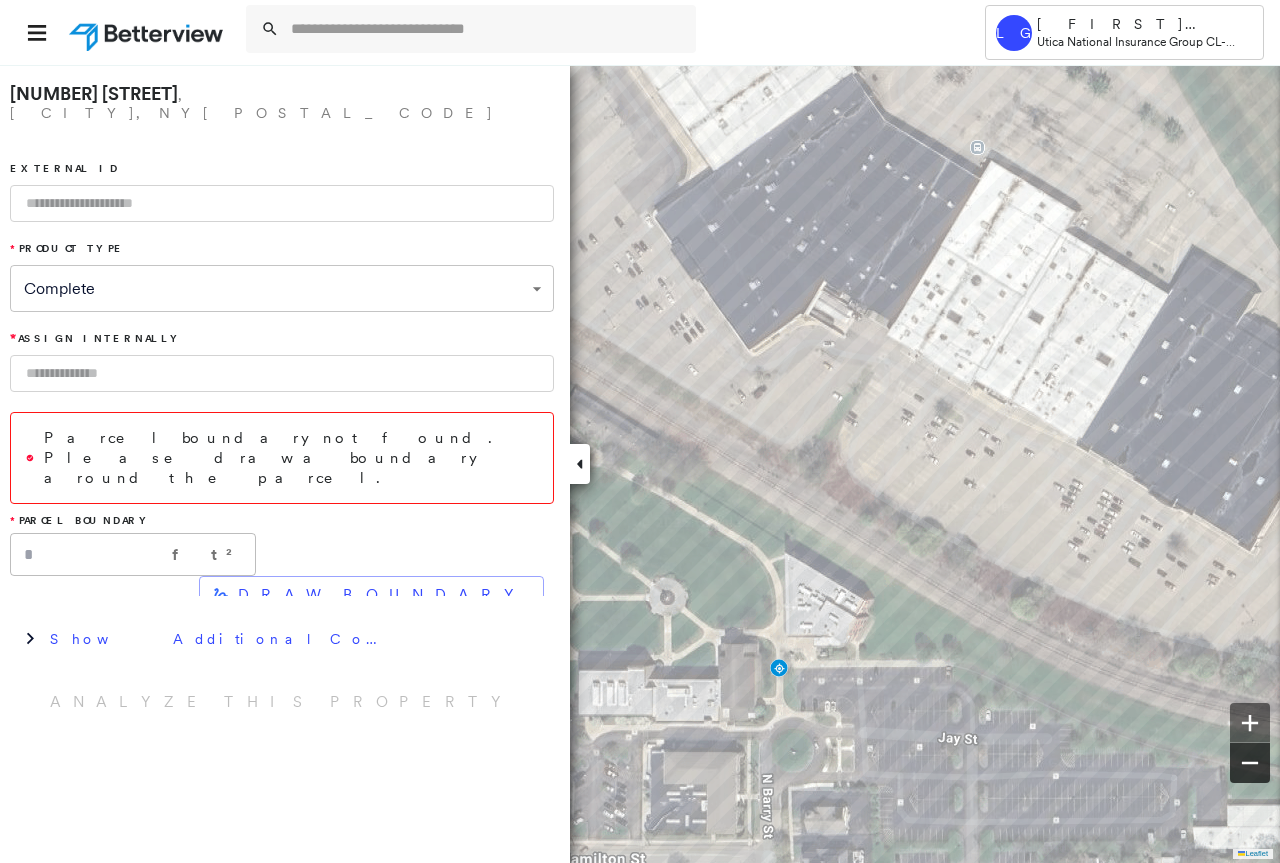 click 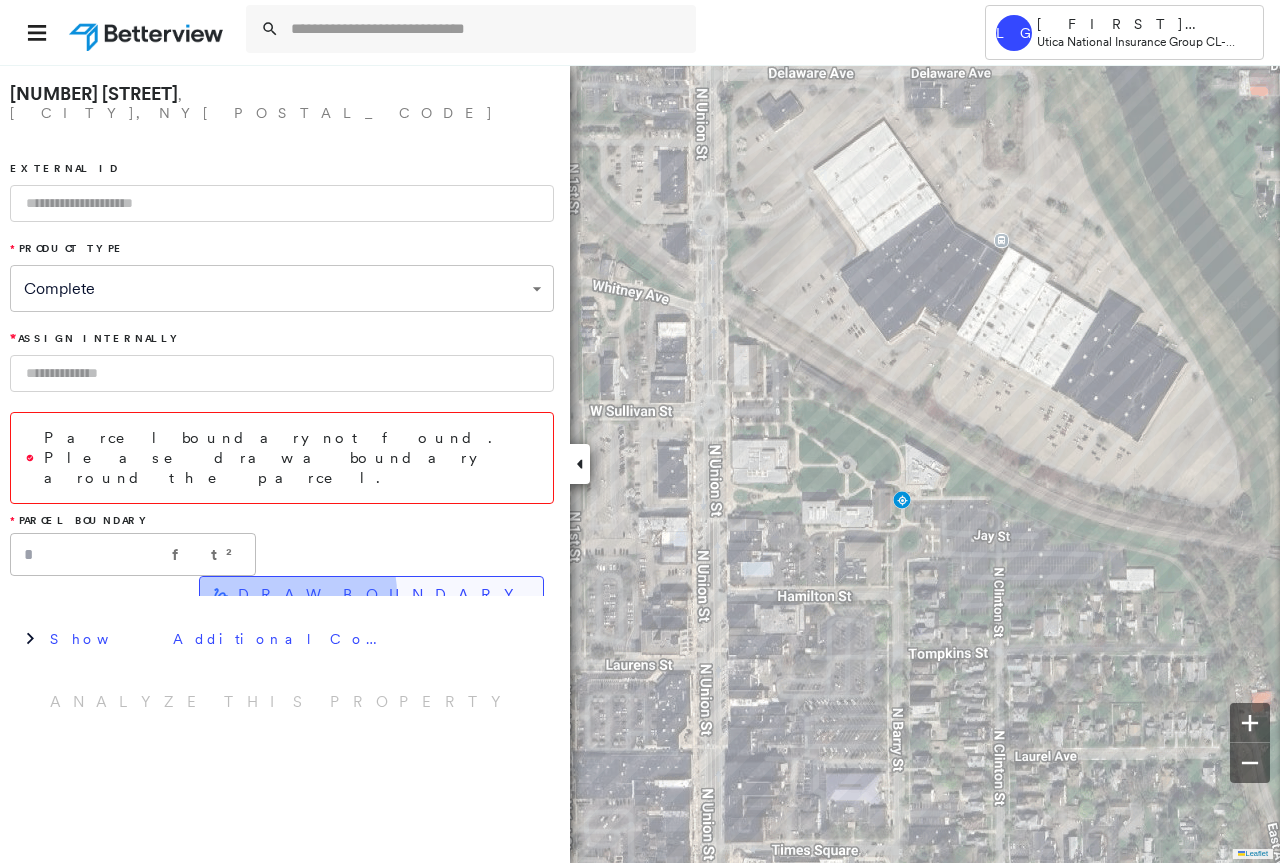 click on "DRAW BOUNDARY" at bounding box center (382, 595) 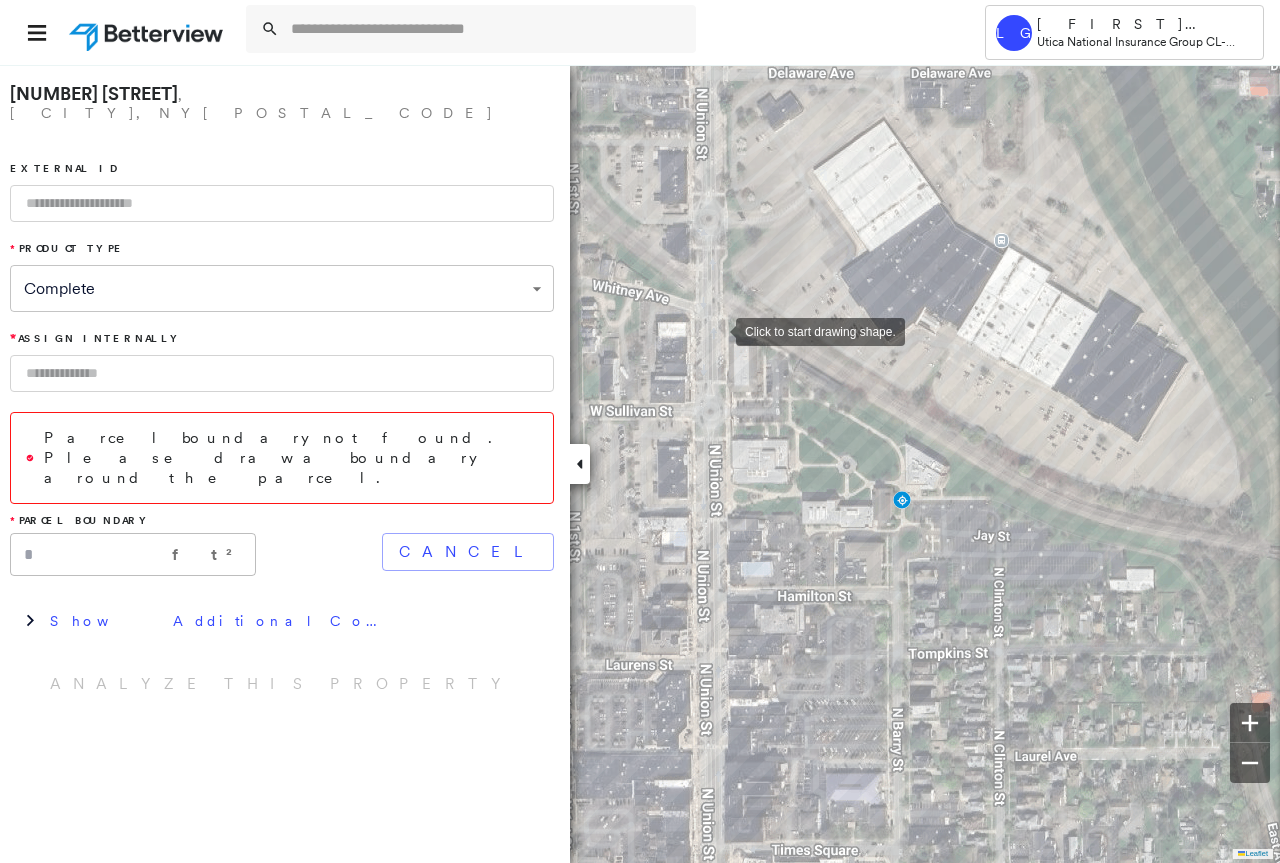 click at bounding box center [716, 330] 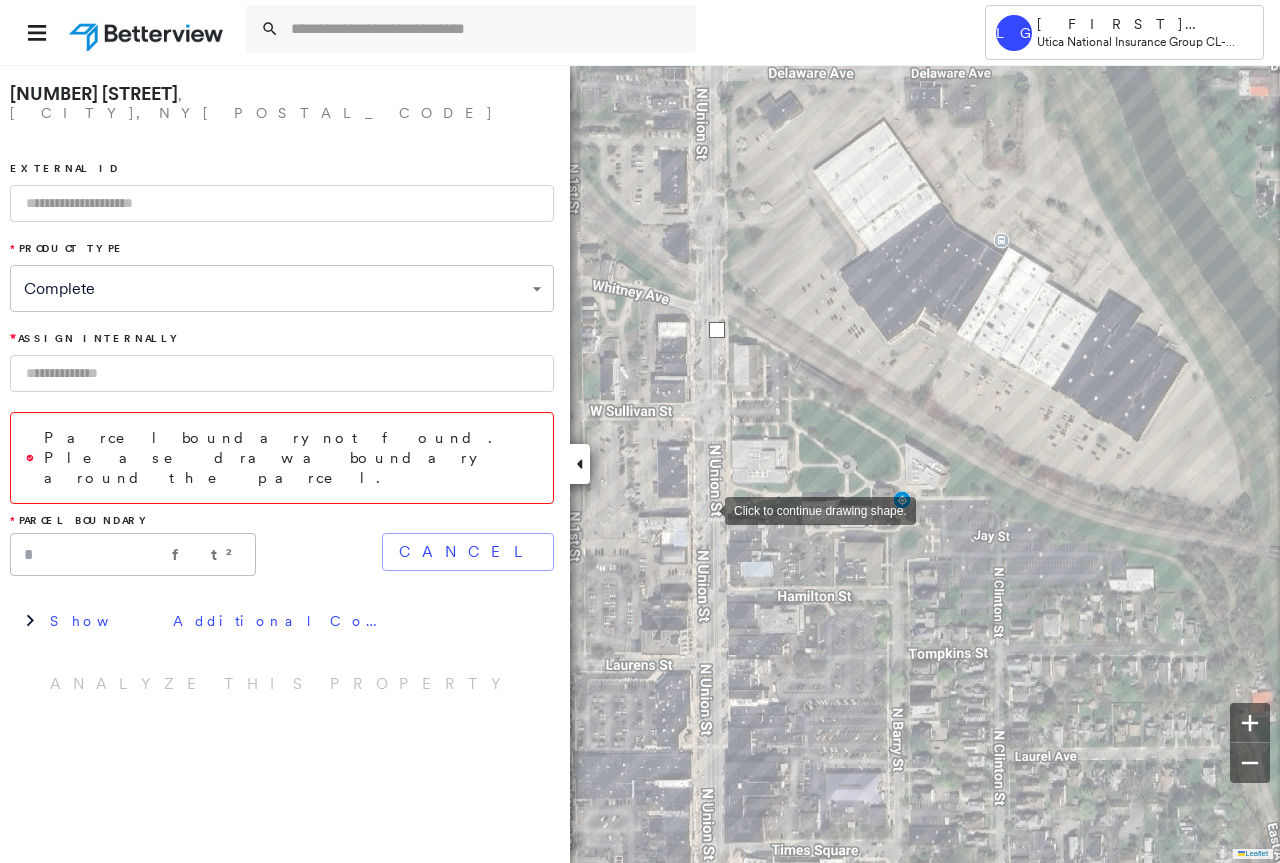 click at bounding box center [705, 509] 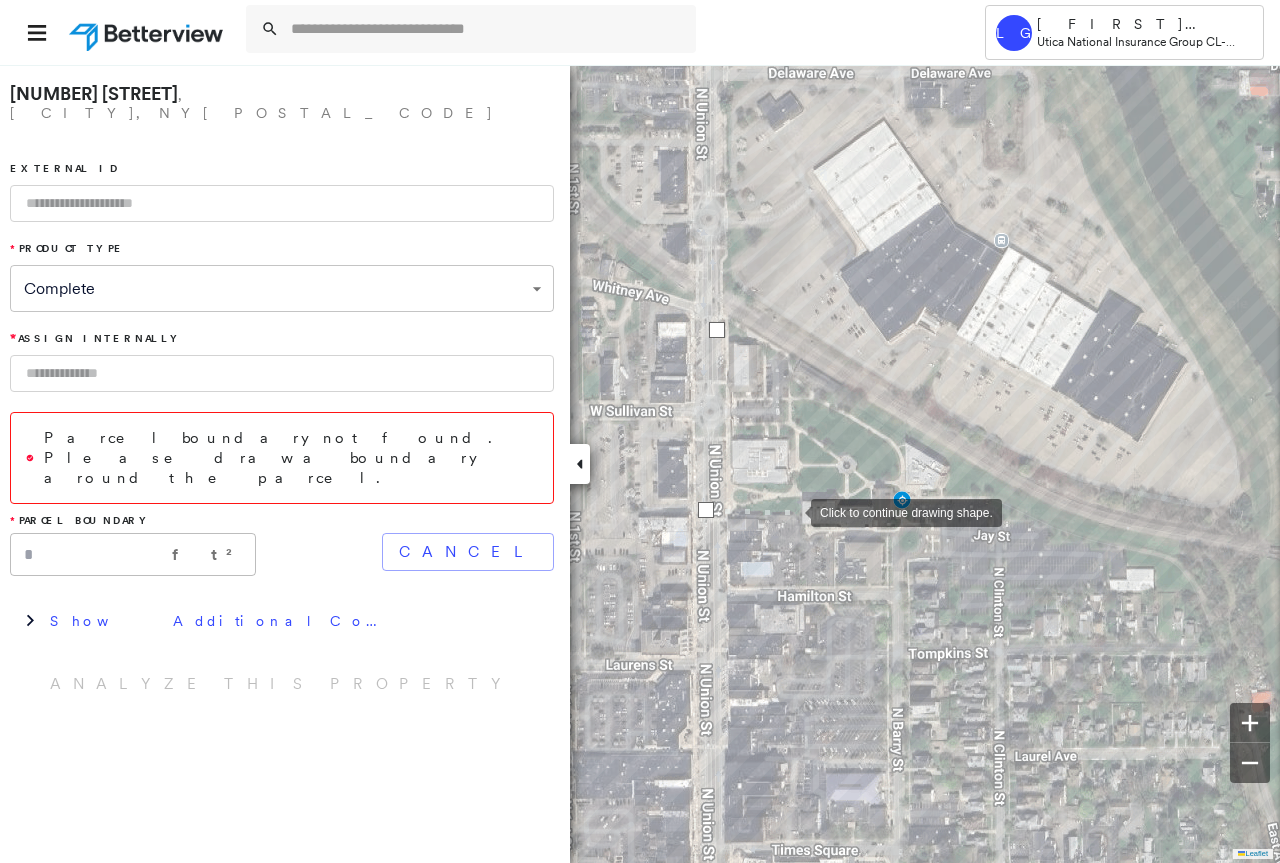 click at bounding box center (791, 511) 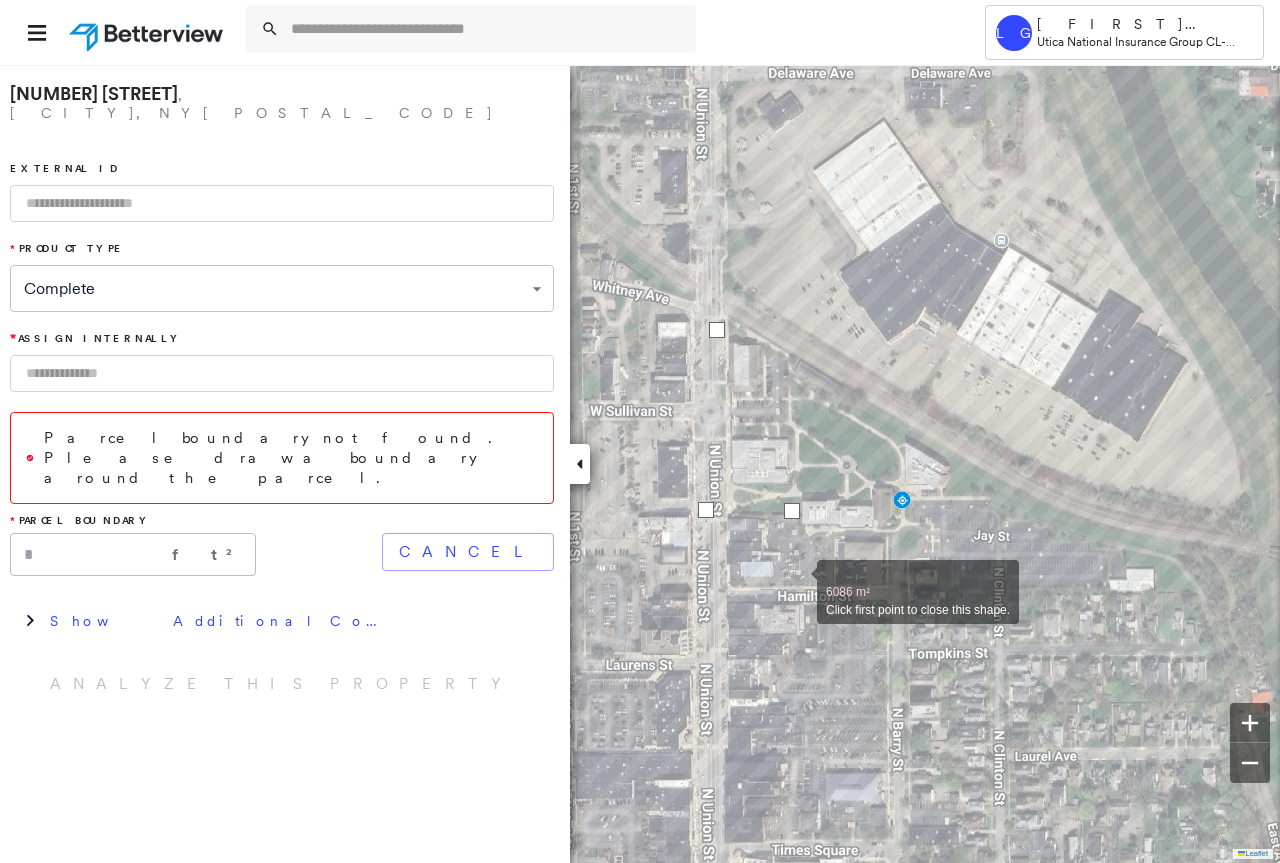 click at bounding box center (797, 581) 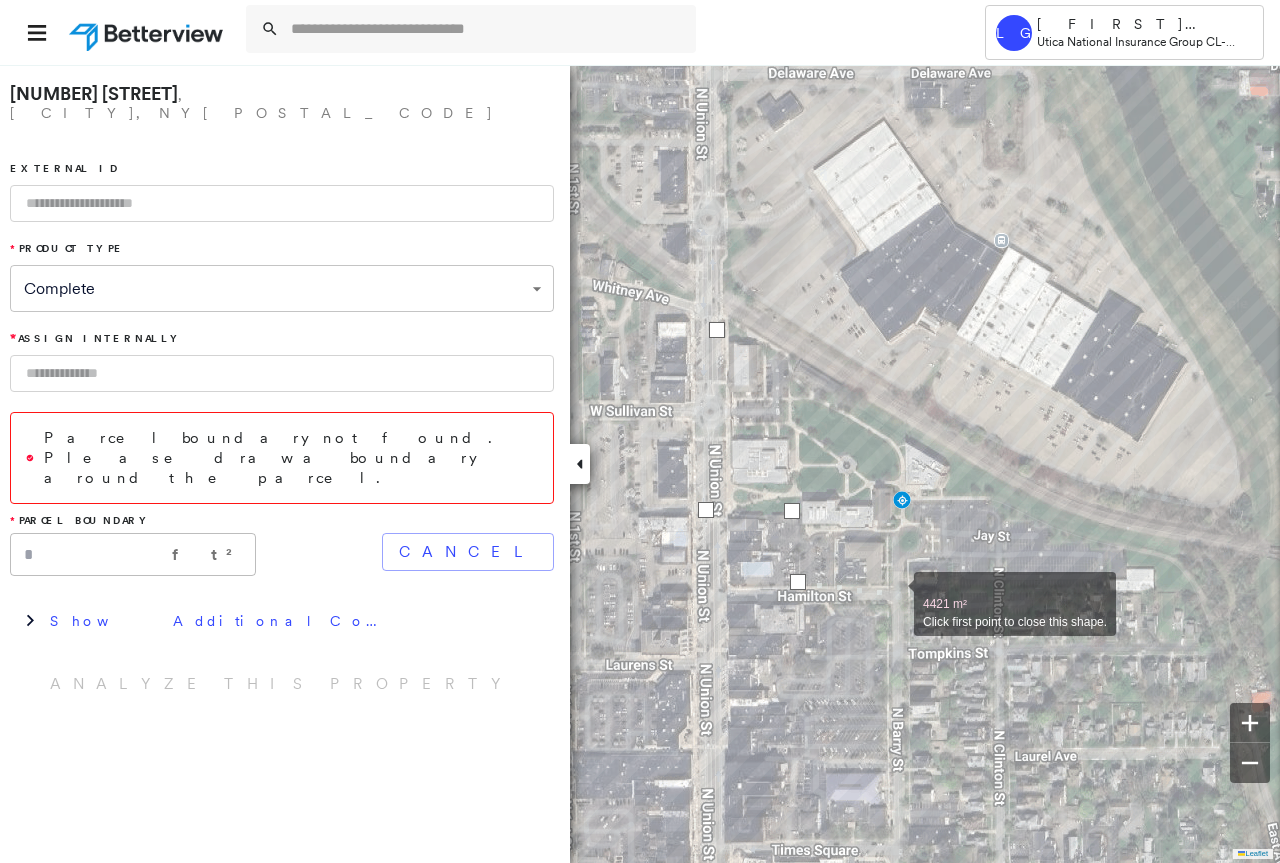 click at bounding box center (894, 593) 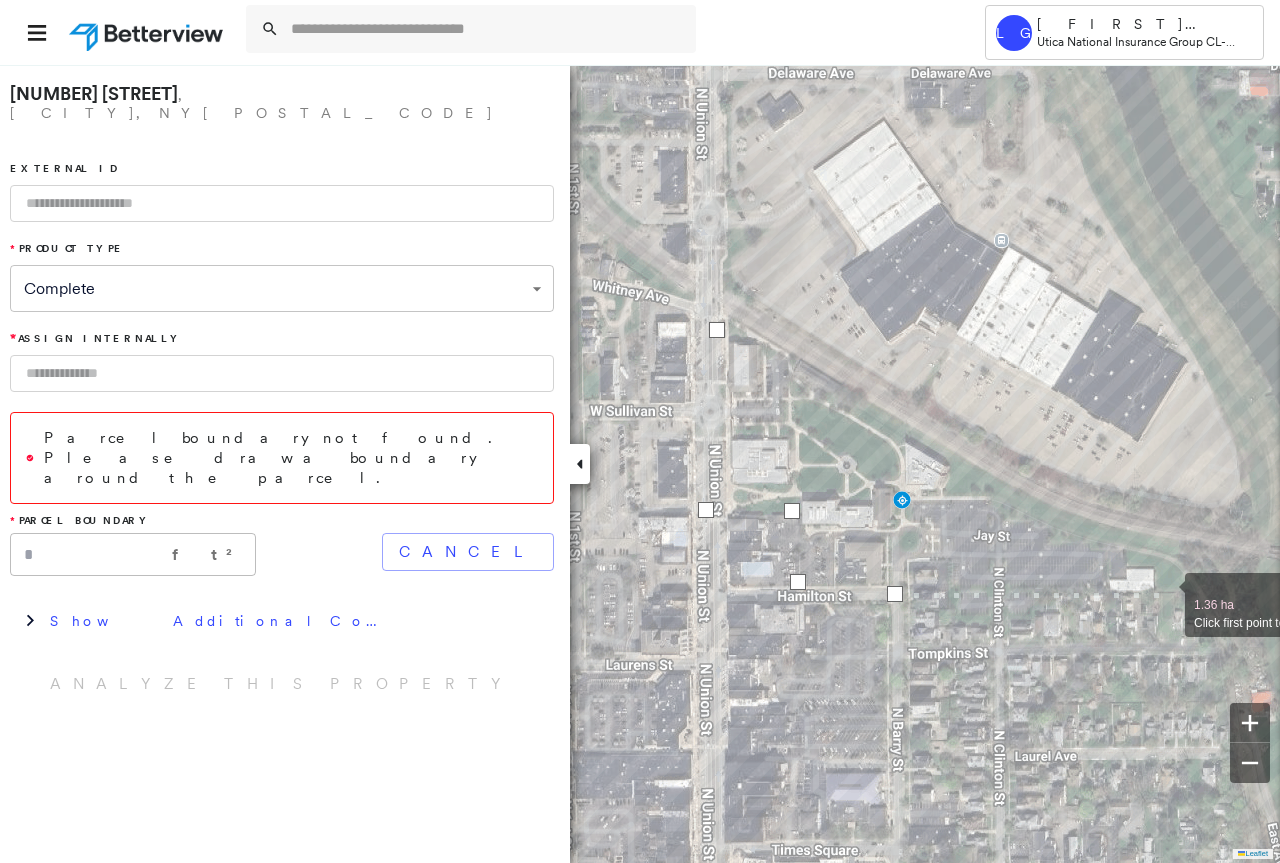 click at bounding box center [1165, 594] 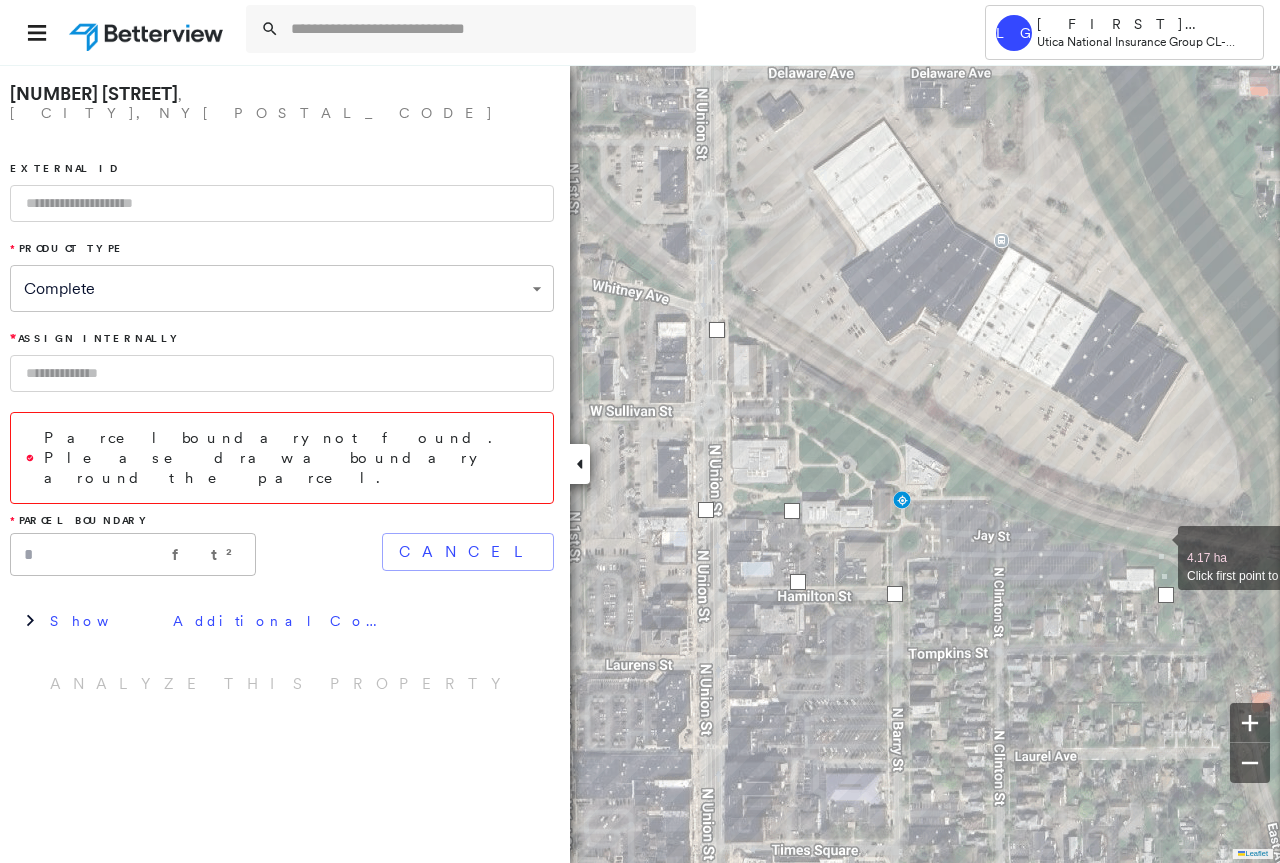 click at bounding box center (1158, 547) 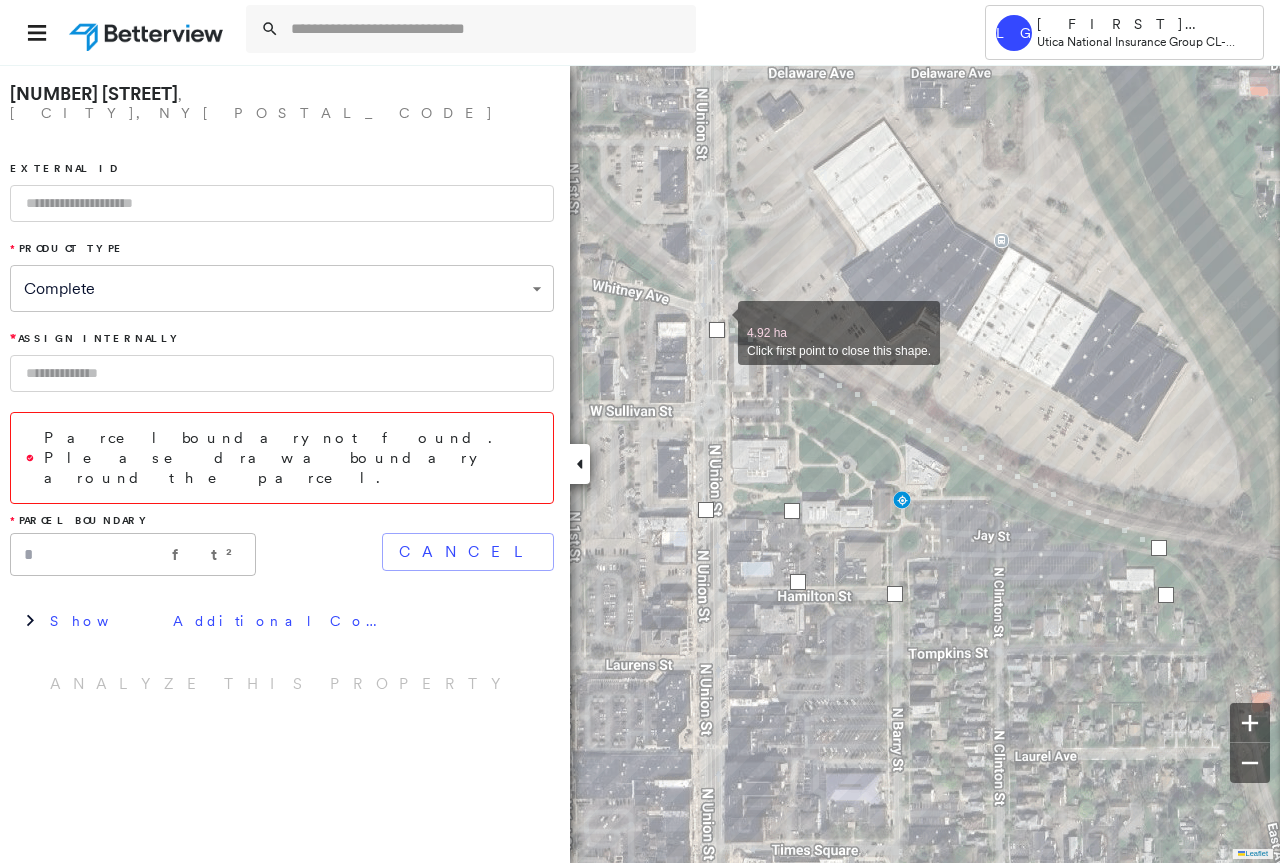 click at bounding box center [717, 330] 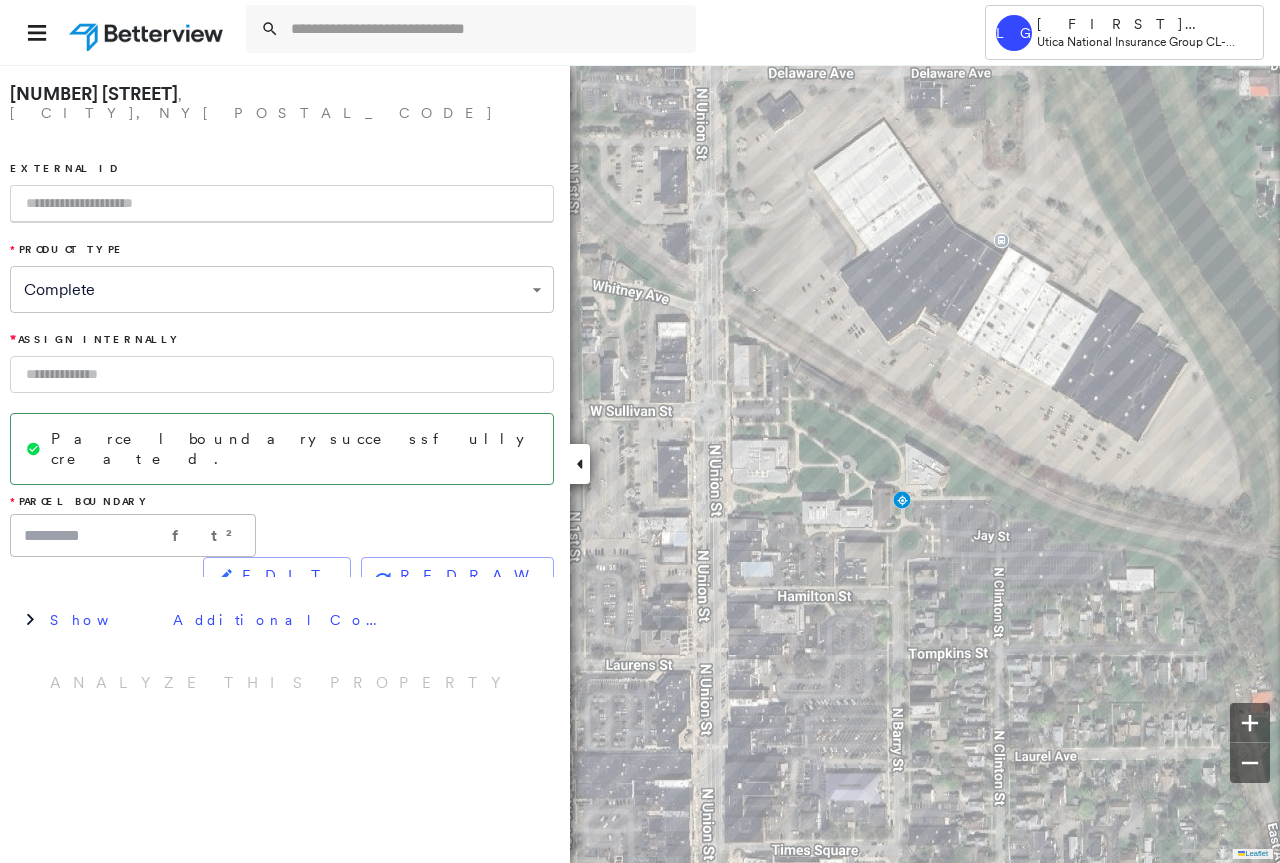 click at bounding box center [282, 204] 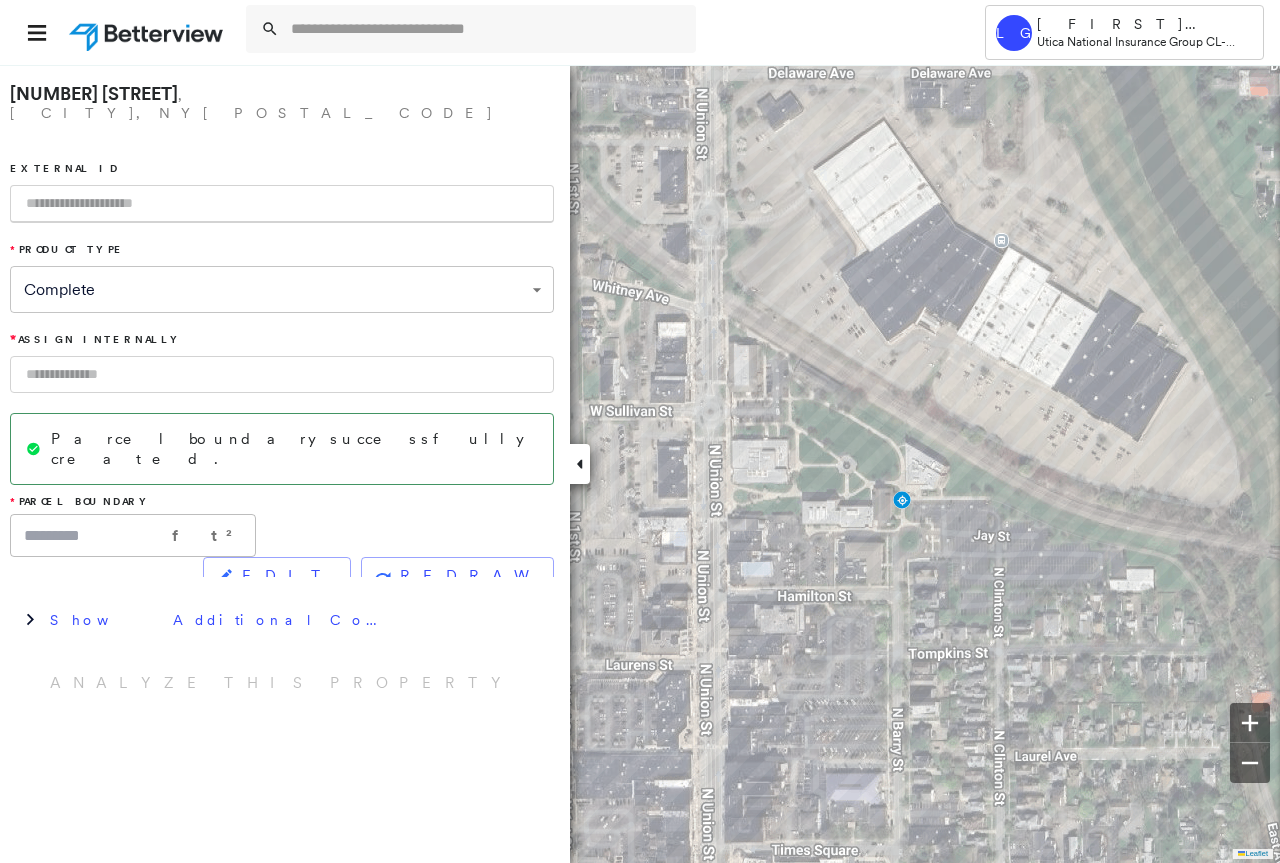 click at bounding box center [282, 204] 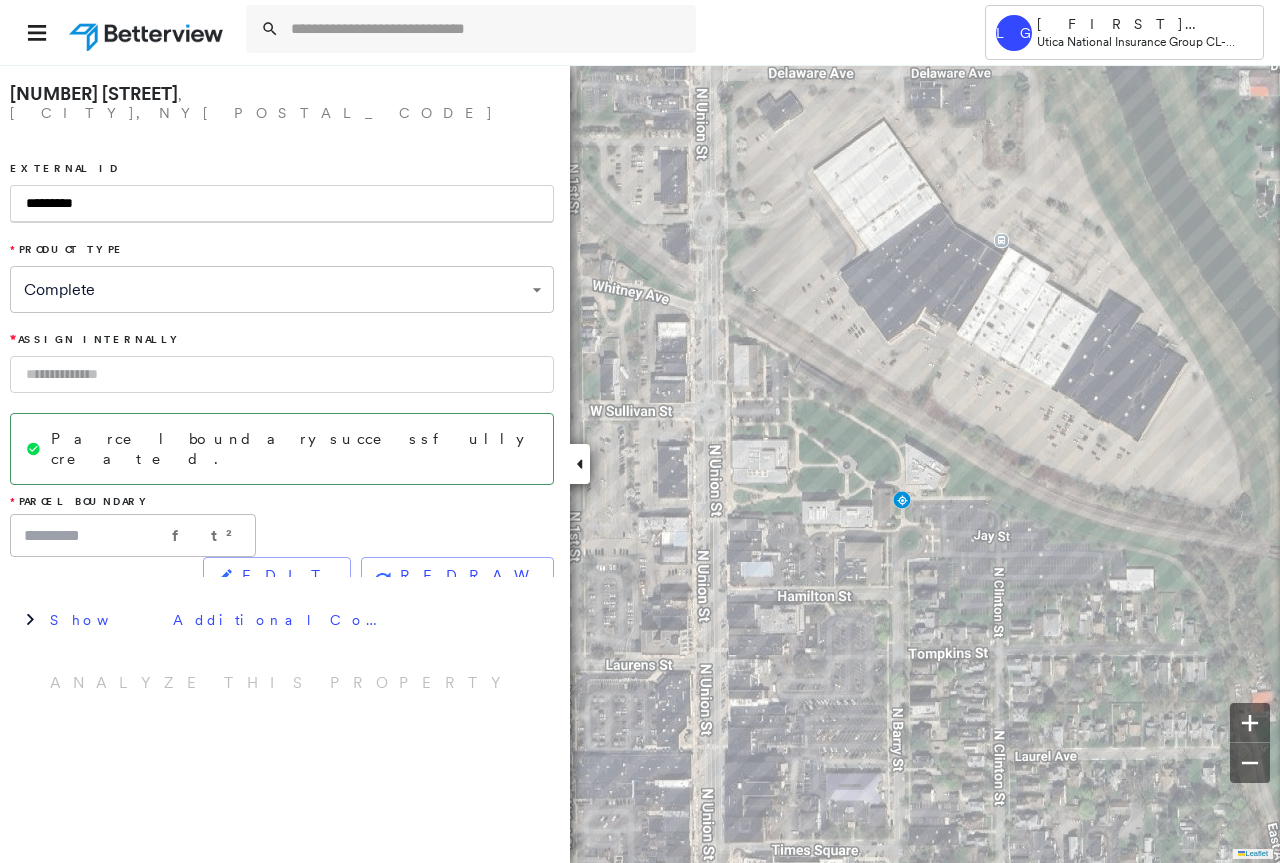 type on "*********" 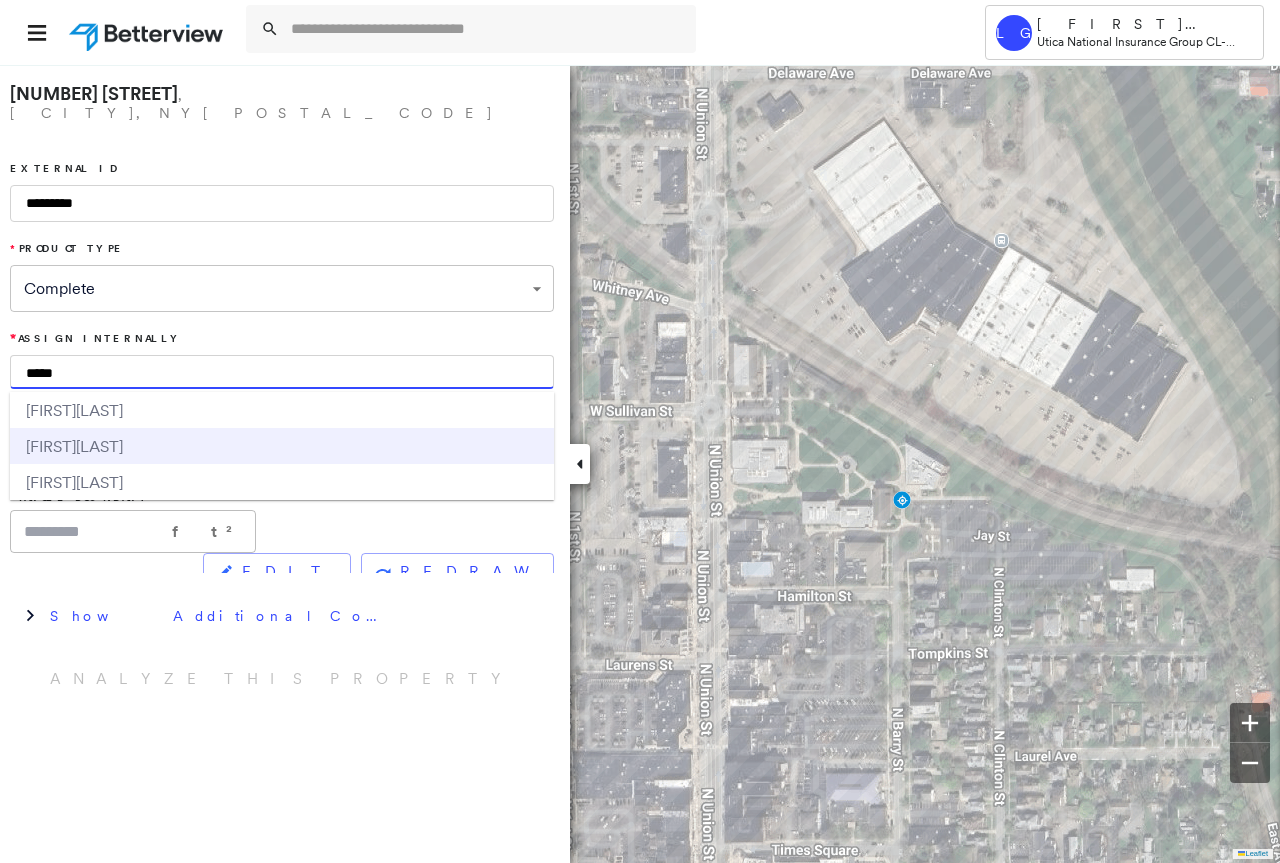 type on "*****" 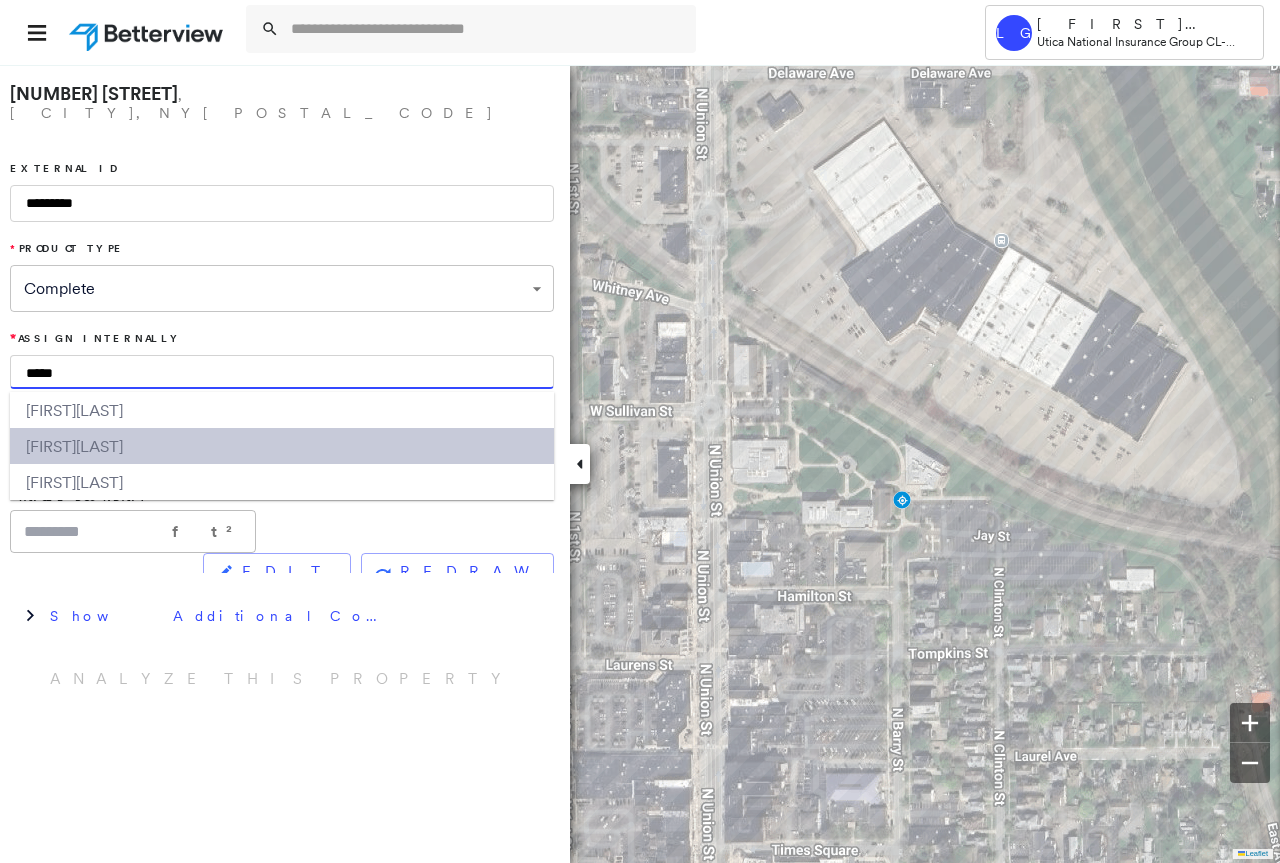 click on "[LAST]" at bounding box center [99, 446] 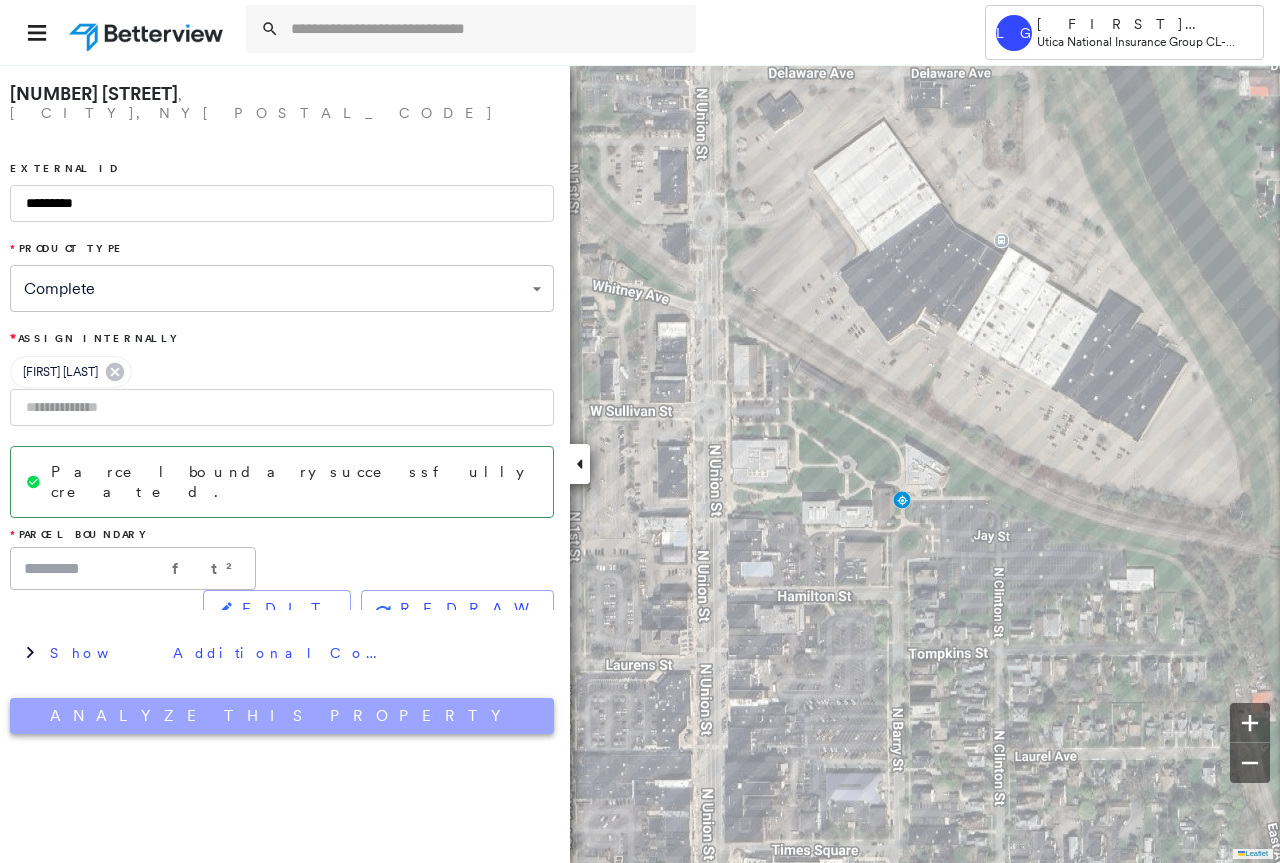 click on "Analyze This Property" at bounding box center (282, 716) 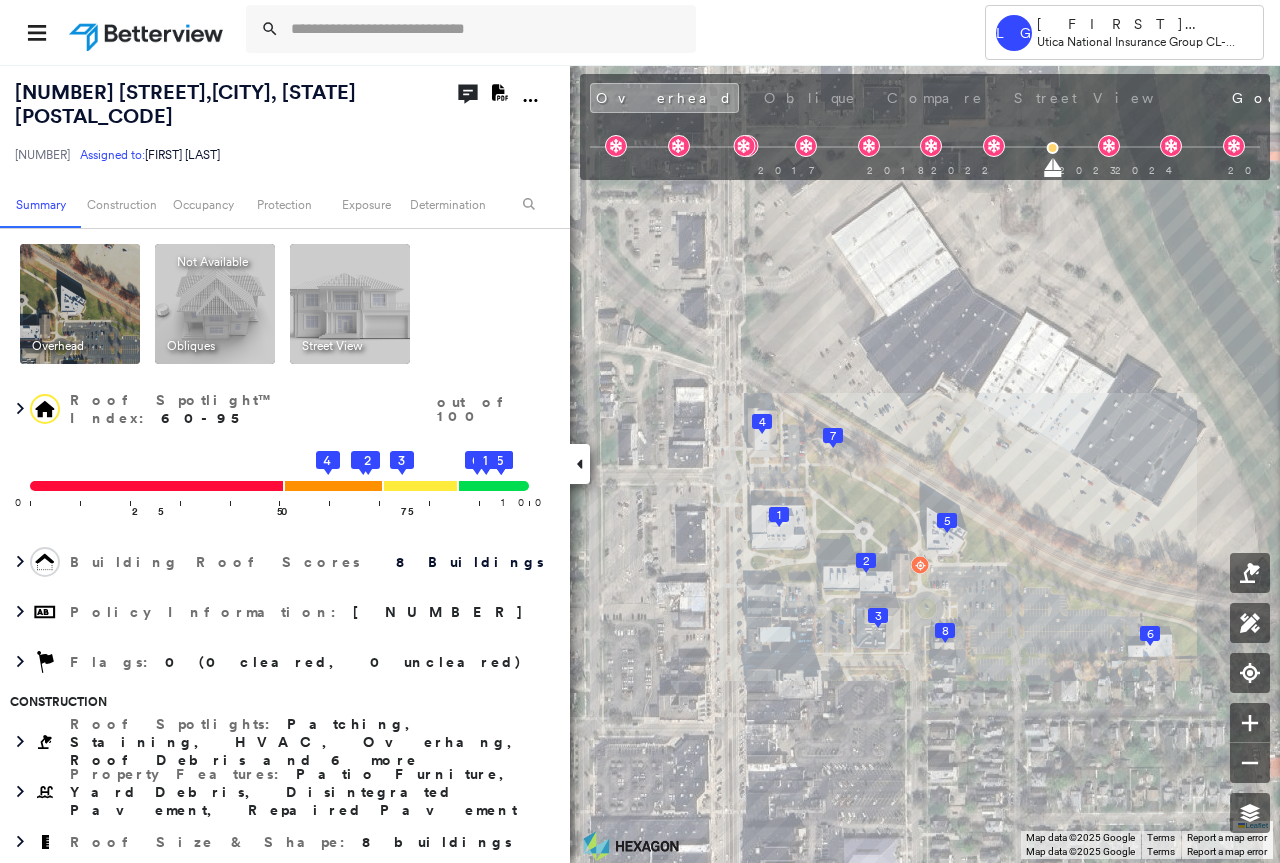 click on "Download PDF Report" 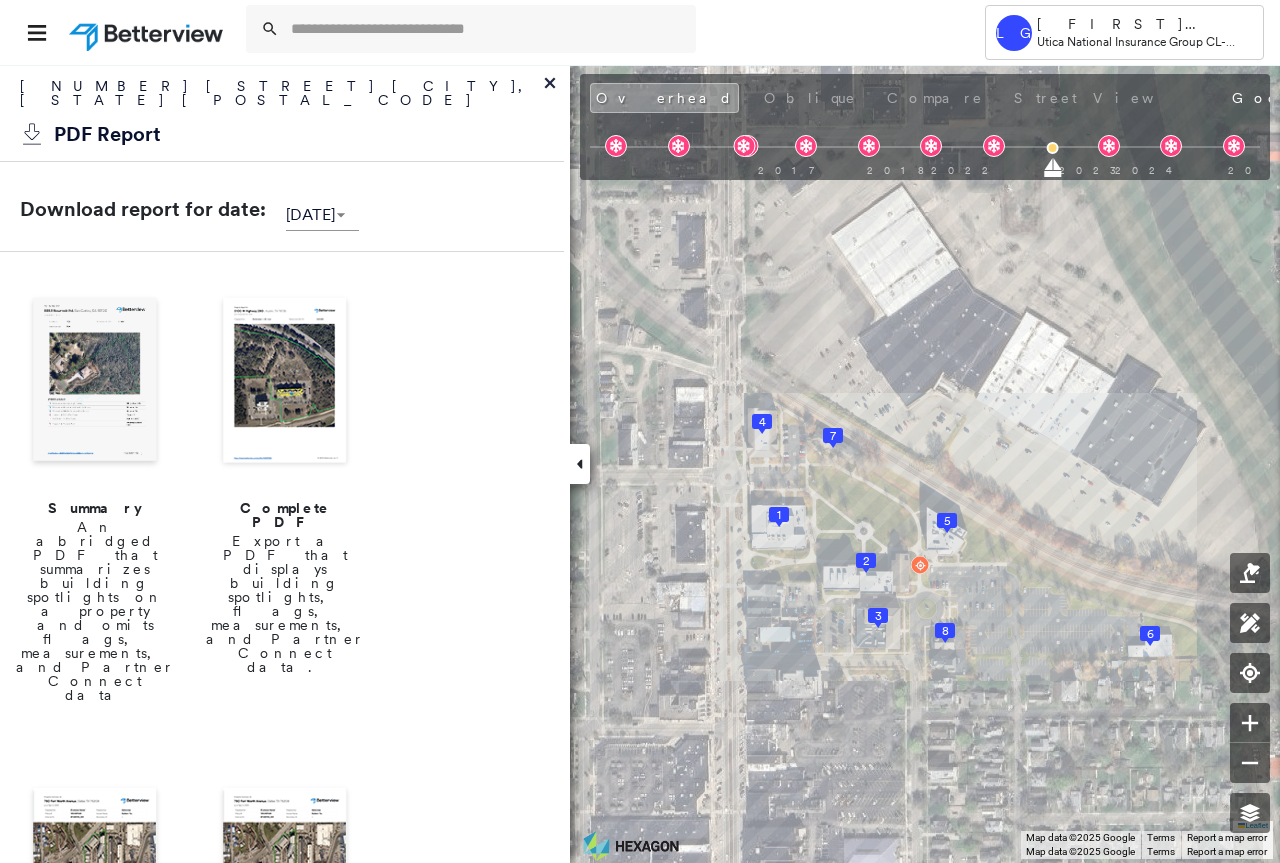 click at bounding box center [285, 382] 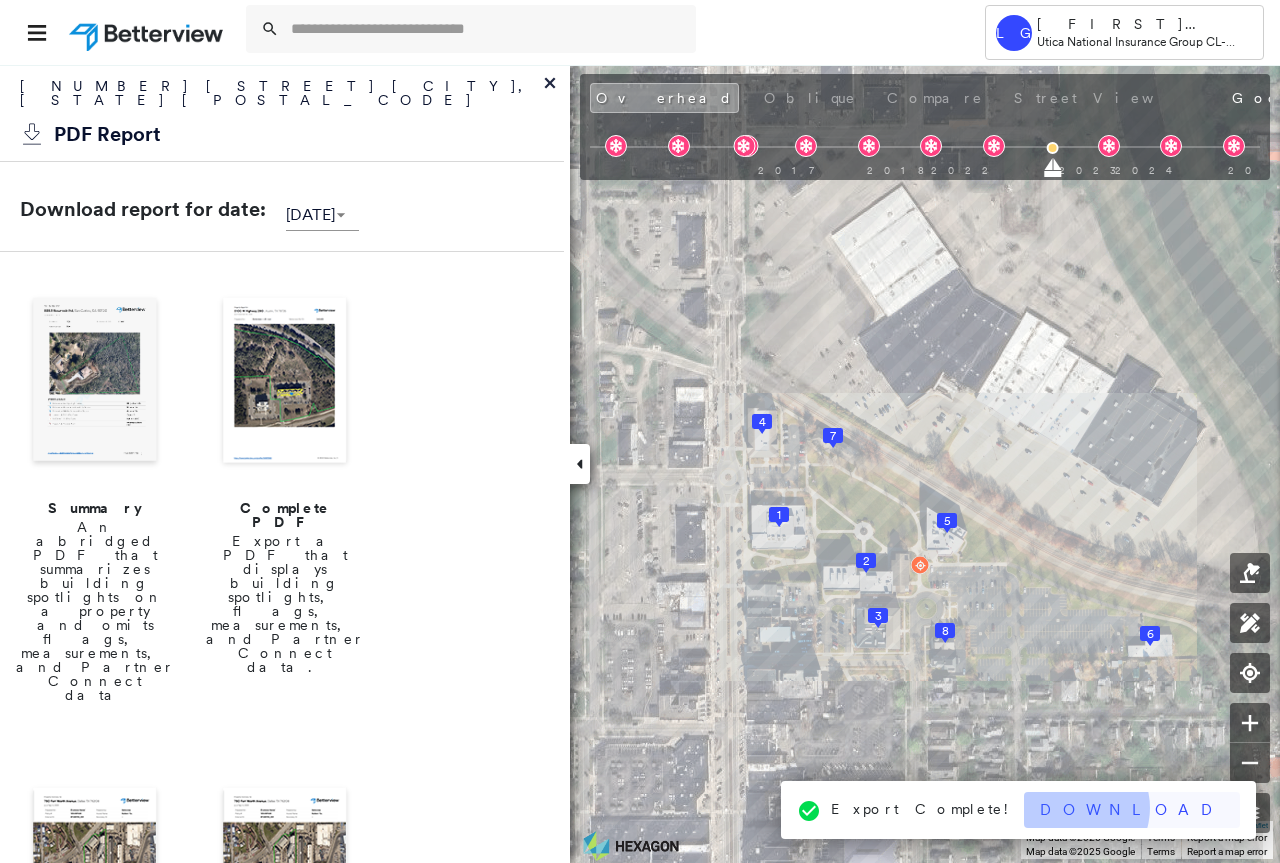 click on "Download" at bounding box center [1132, 810] 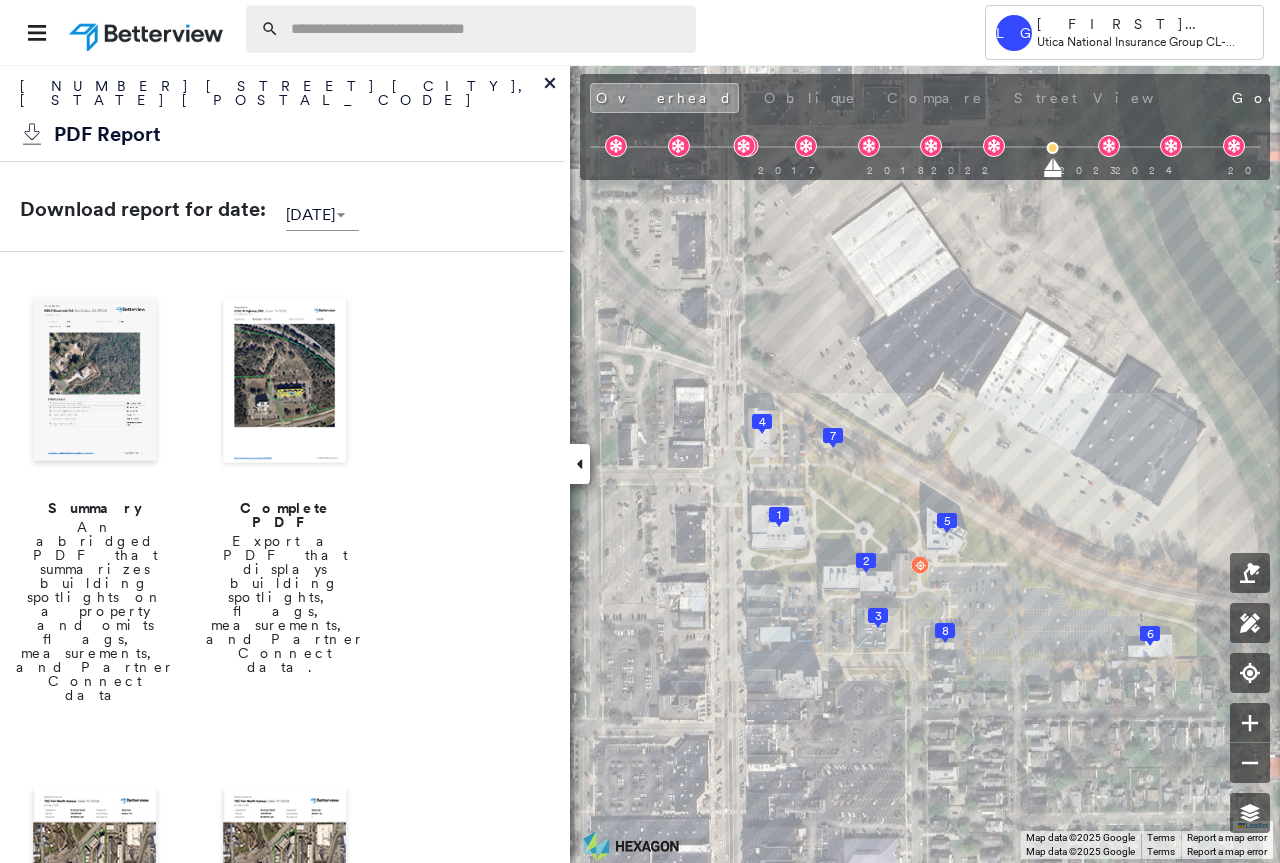 click at bounding box center [487, 29] 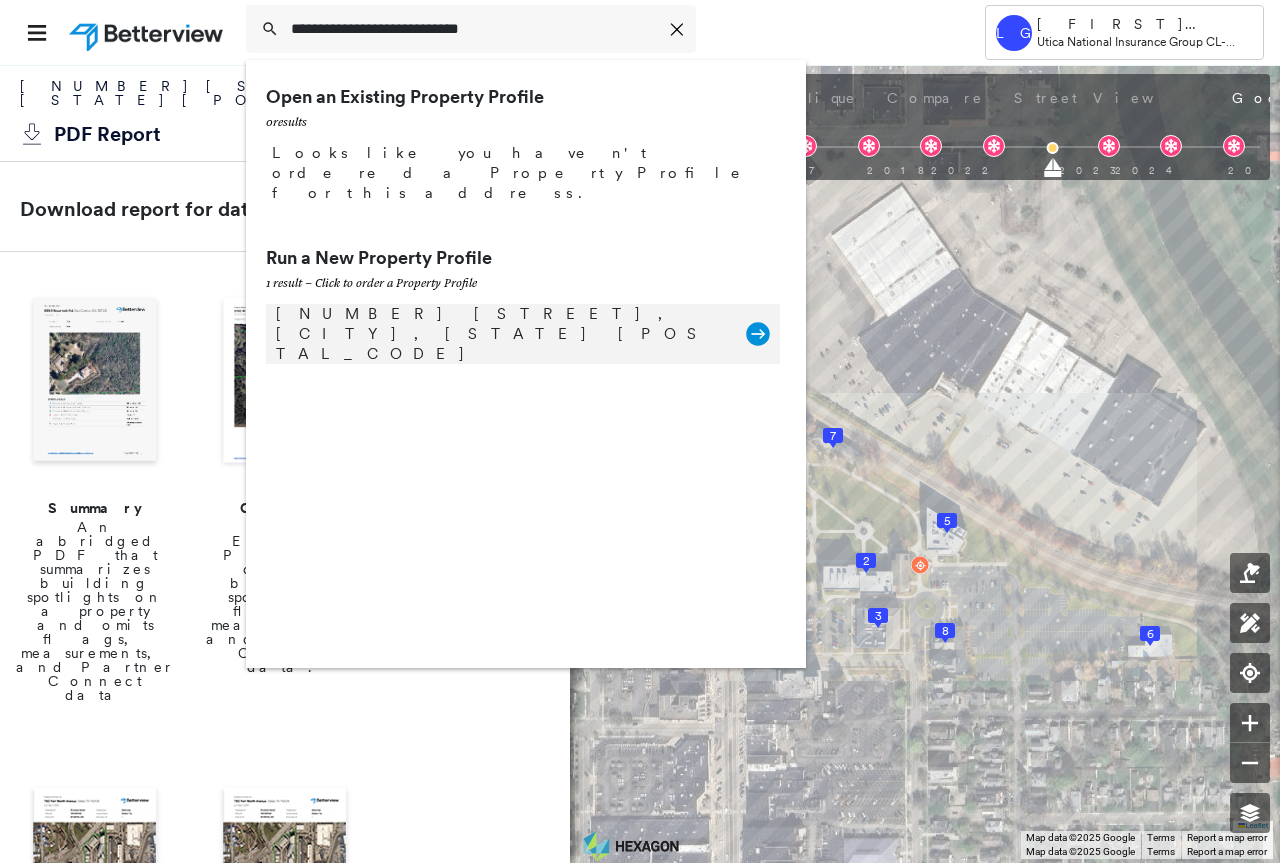 type on "**********" 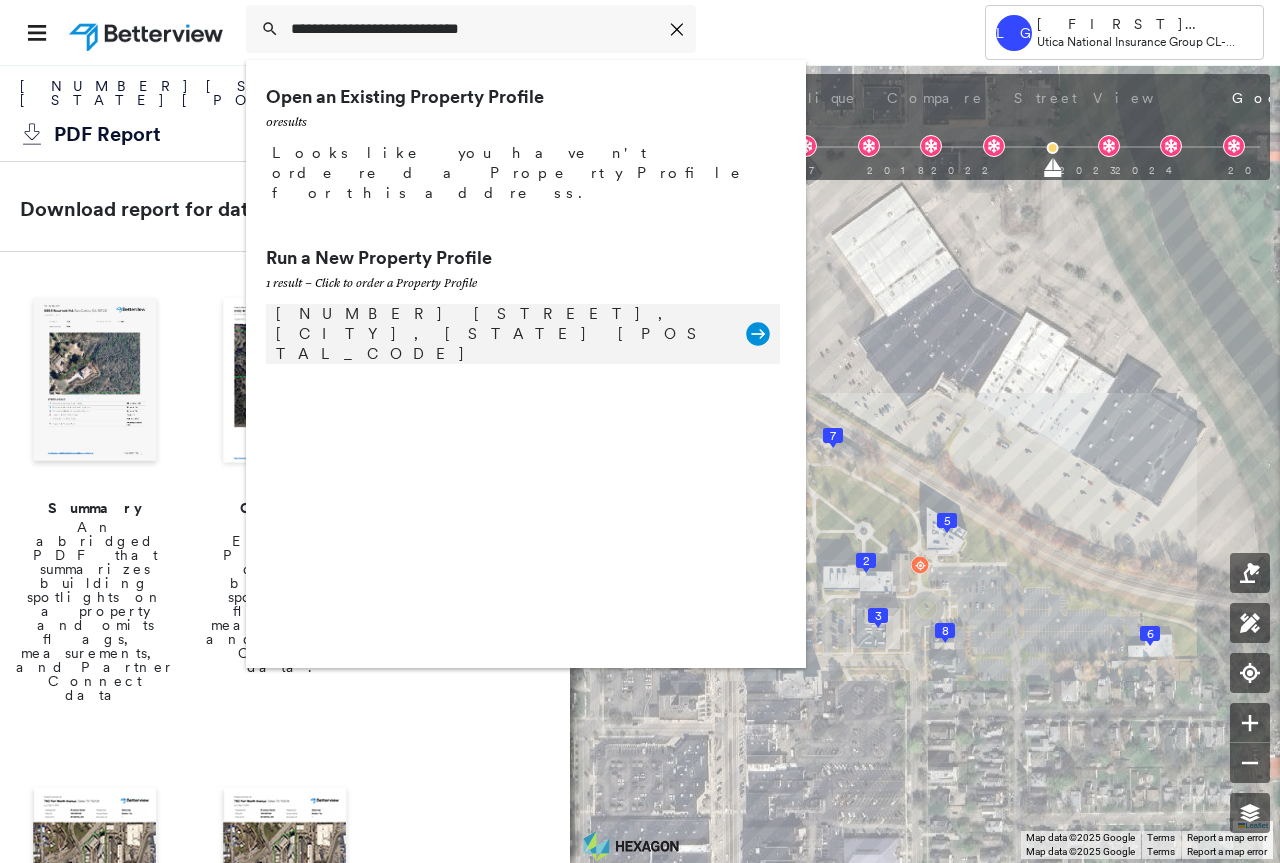 click on "[NUMBER] [STREET], [CITY], [STATE] [POSTAL_CODE]" at bounding box center [501, 334] 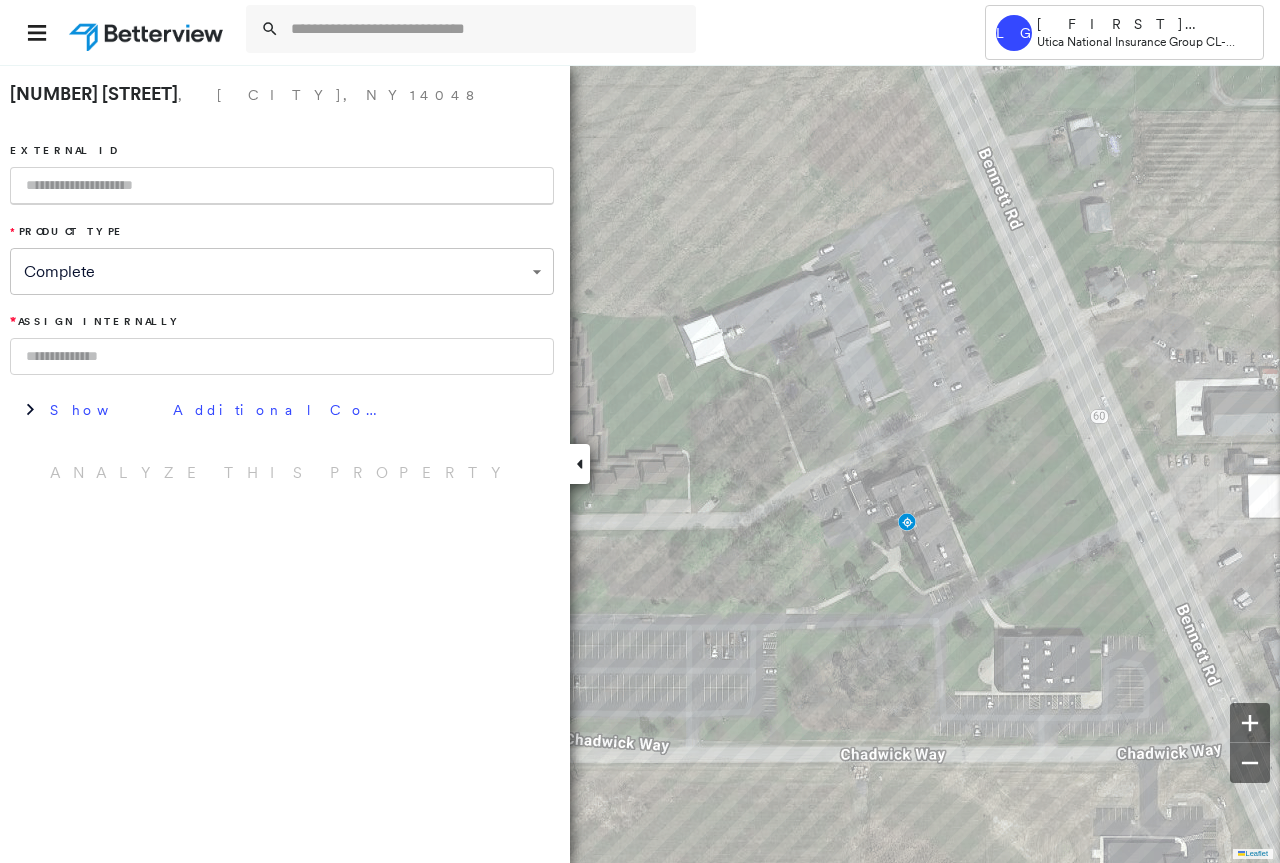 click at bounding box center [282, 186] 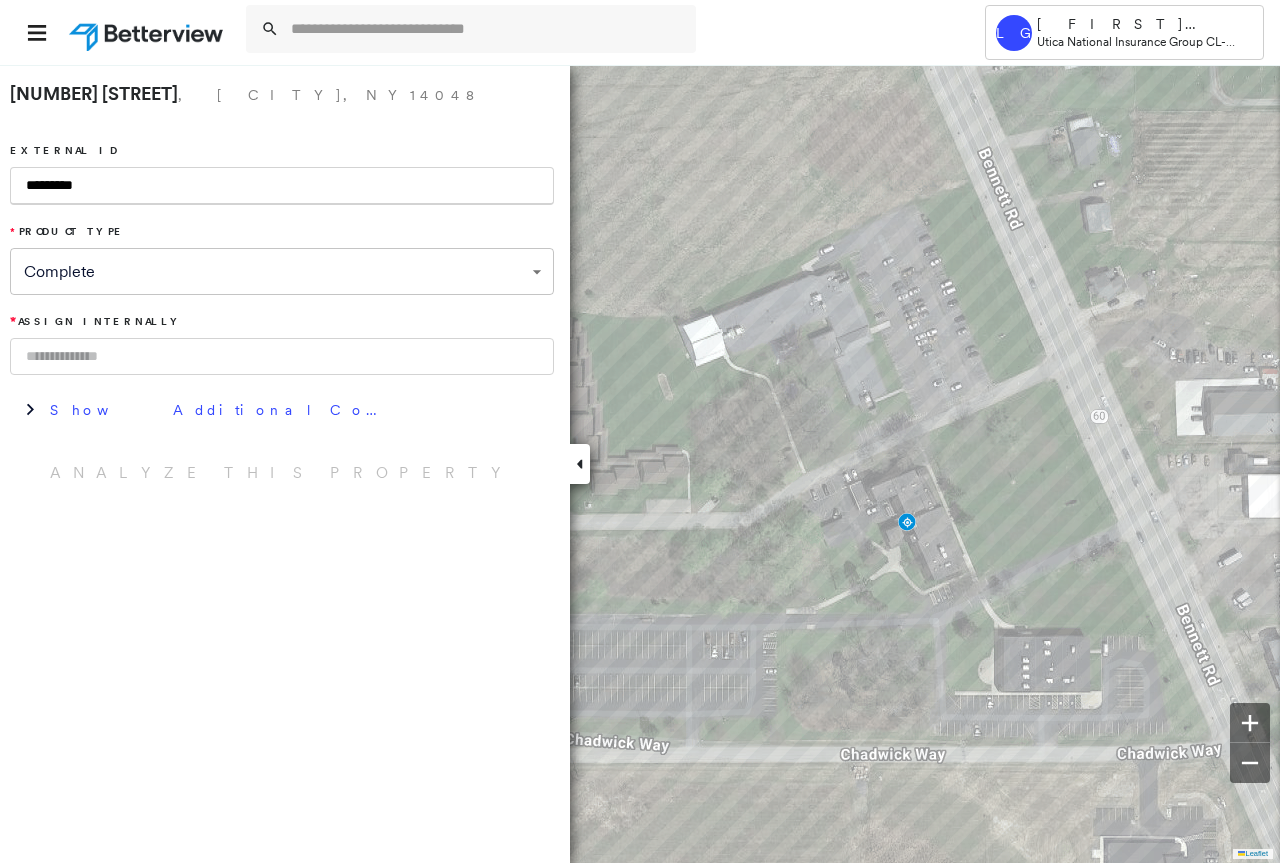 type on "*********" 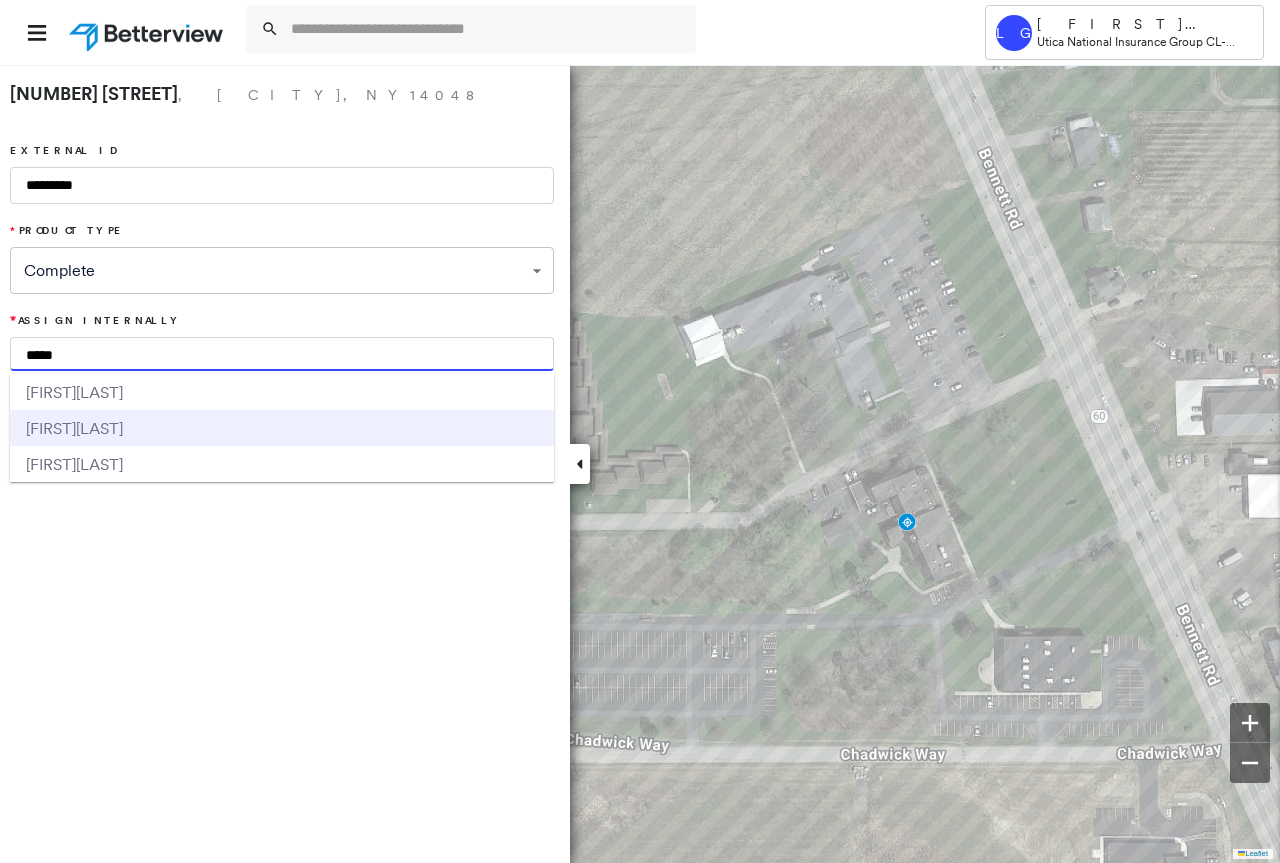 type on "*****" 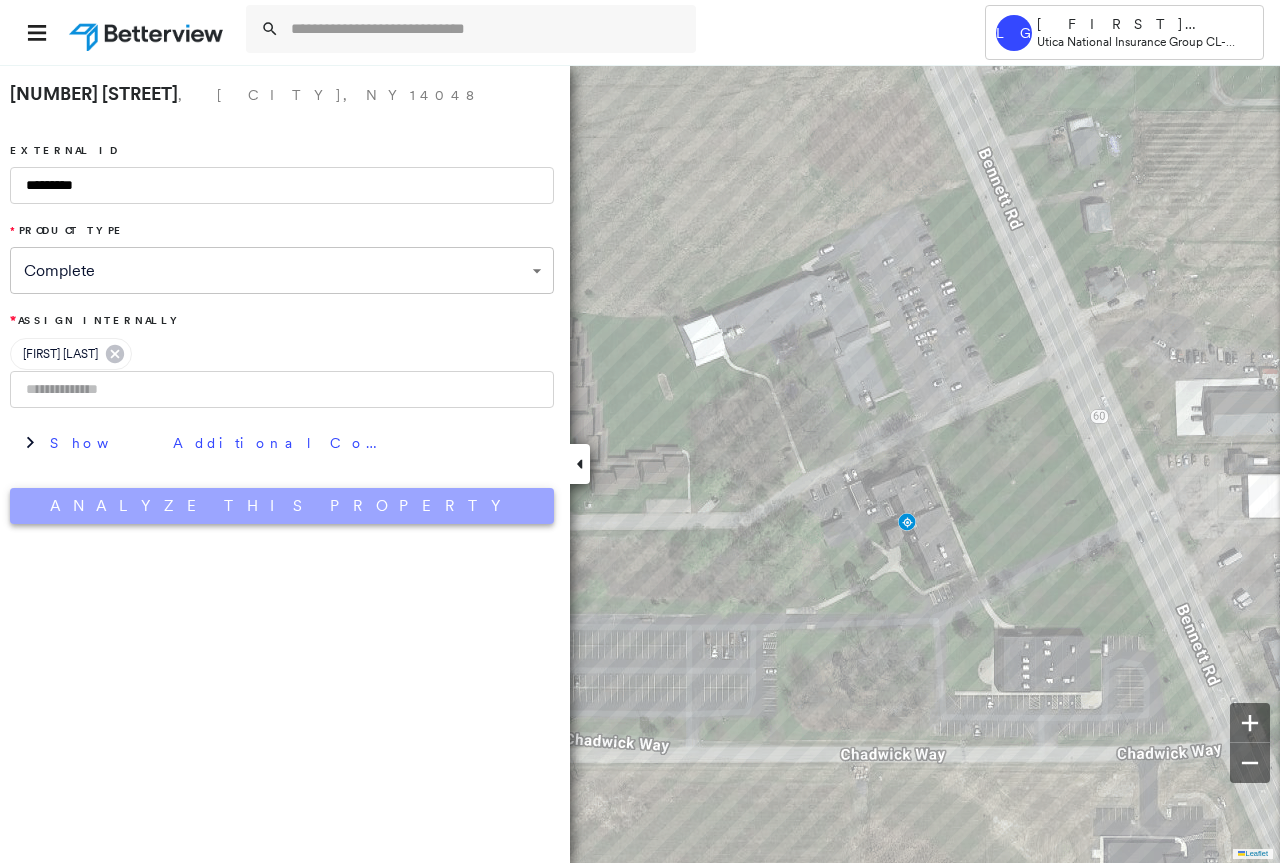 click on "Analyze This Property" at bounding box center (282, 506) 